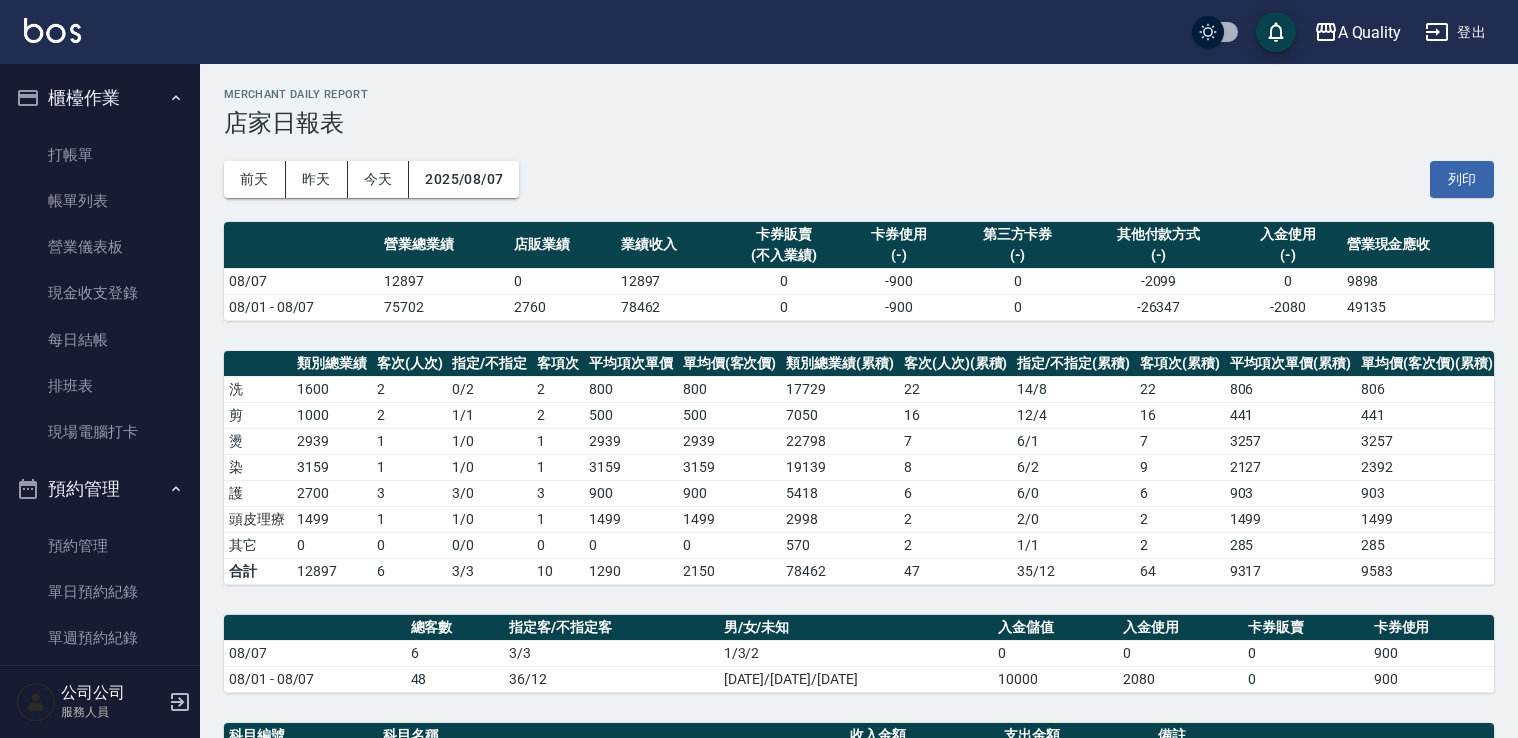 scroll, scrollTop: 0, scrollLeft: 0, axis: both 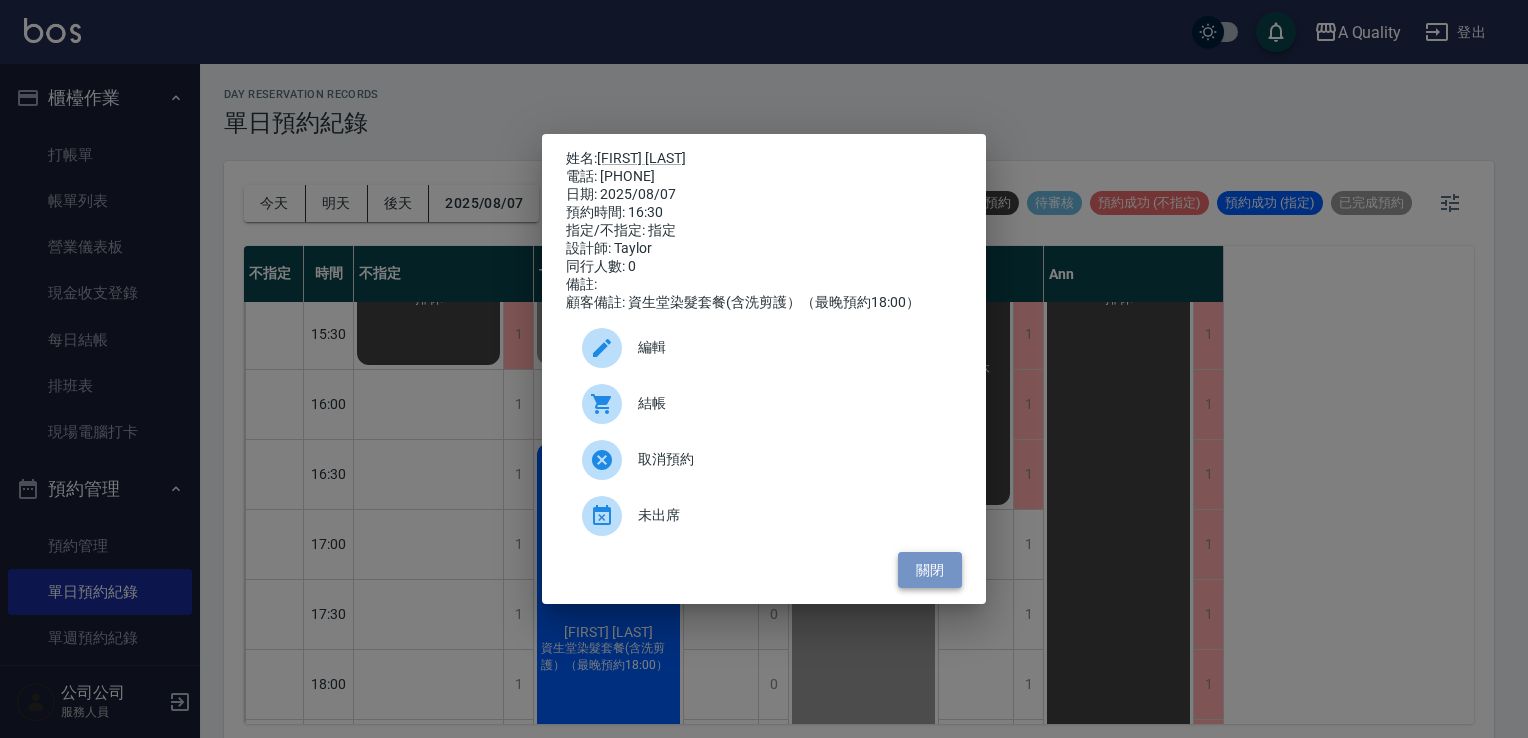 click on "關閉" at bounding box center (930, 570) 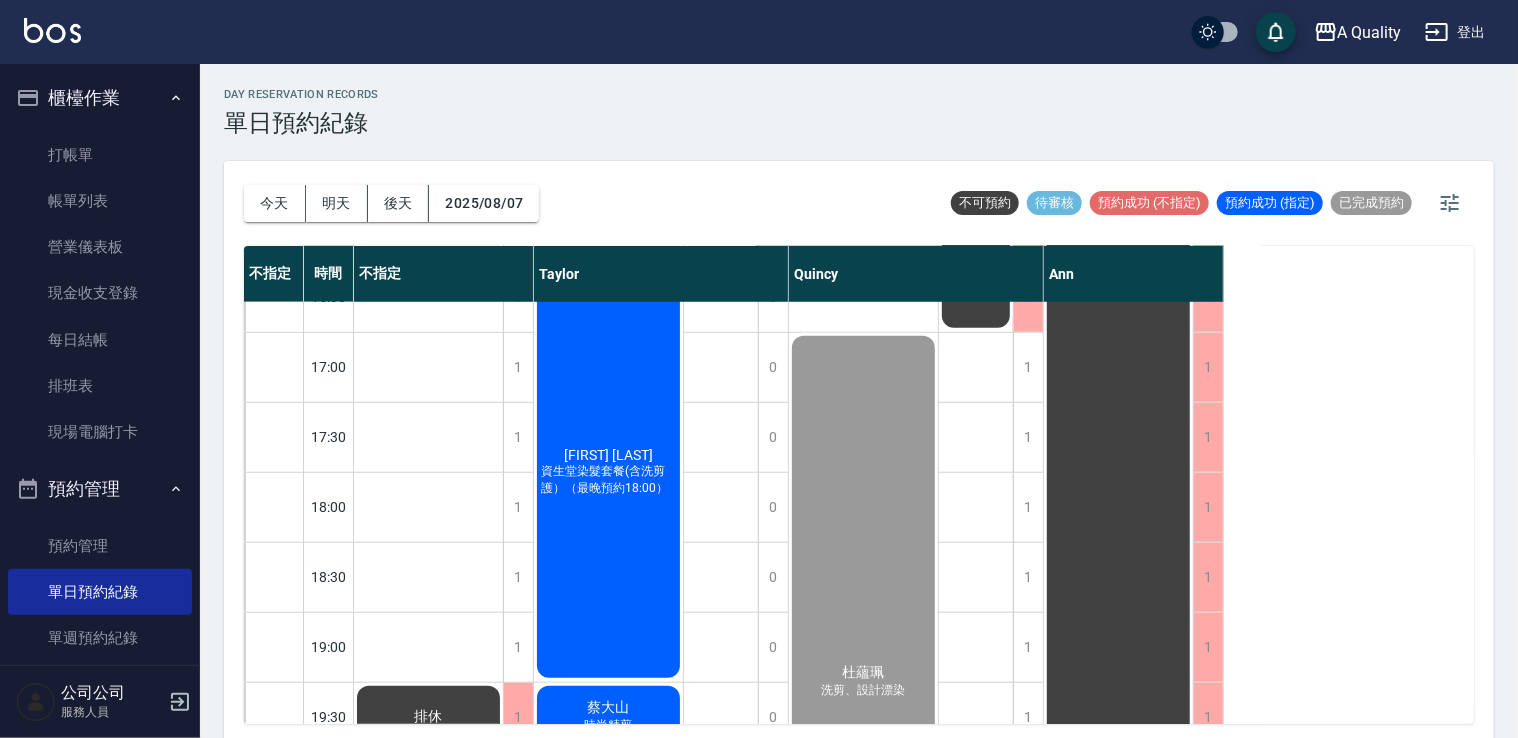 scroll, scrollTop: 833, scrollLeft: 0, axis: vertical 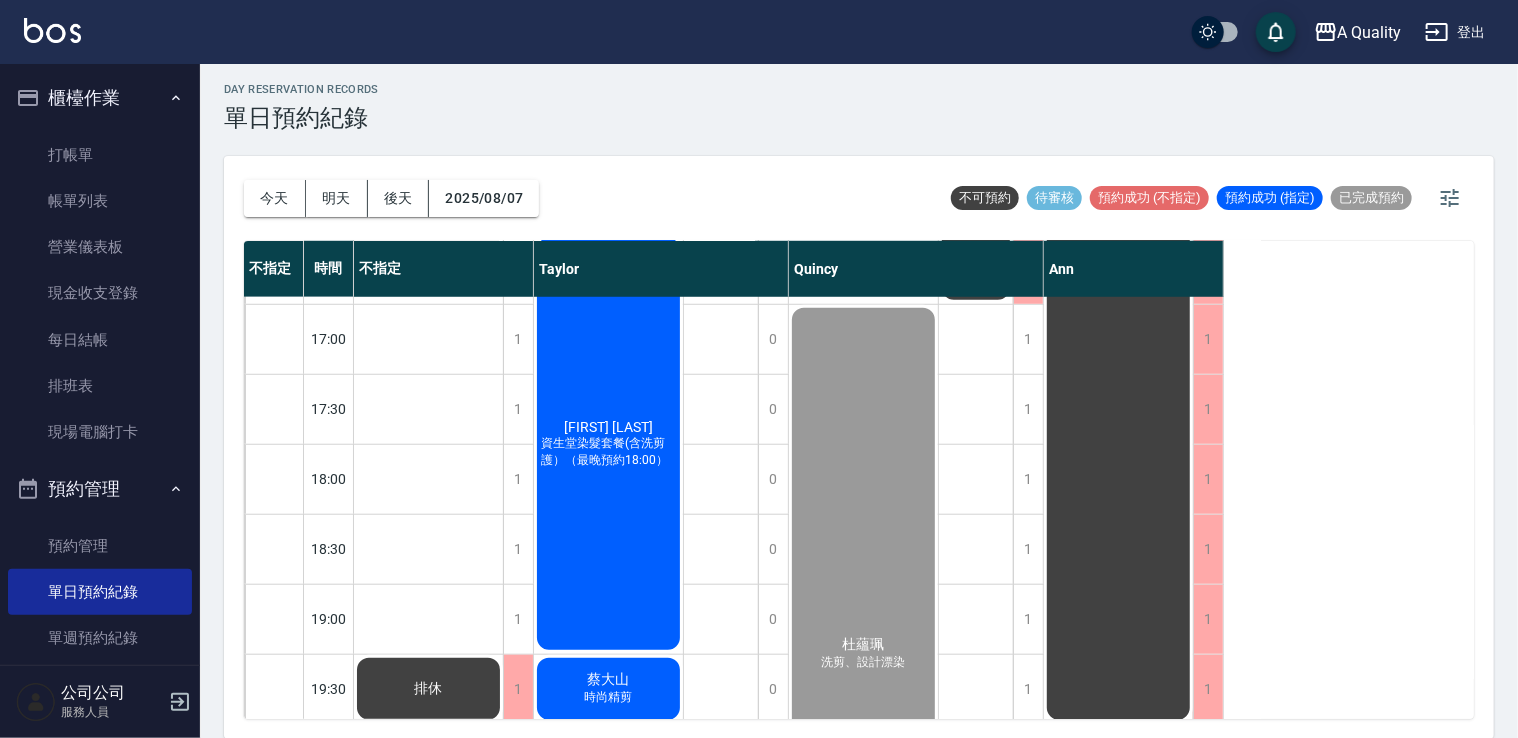 click on "黃宜蓁 資生堂染髮套餐(含洗剪護）（最晚預約18:00）" at bounding box center (428, -326) 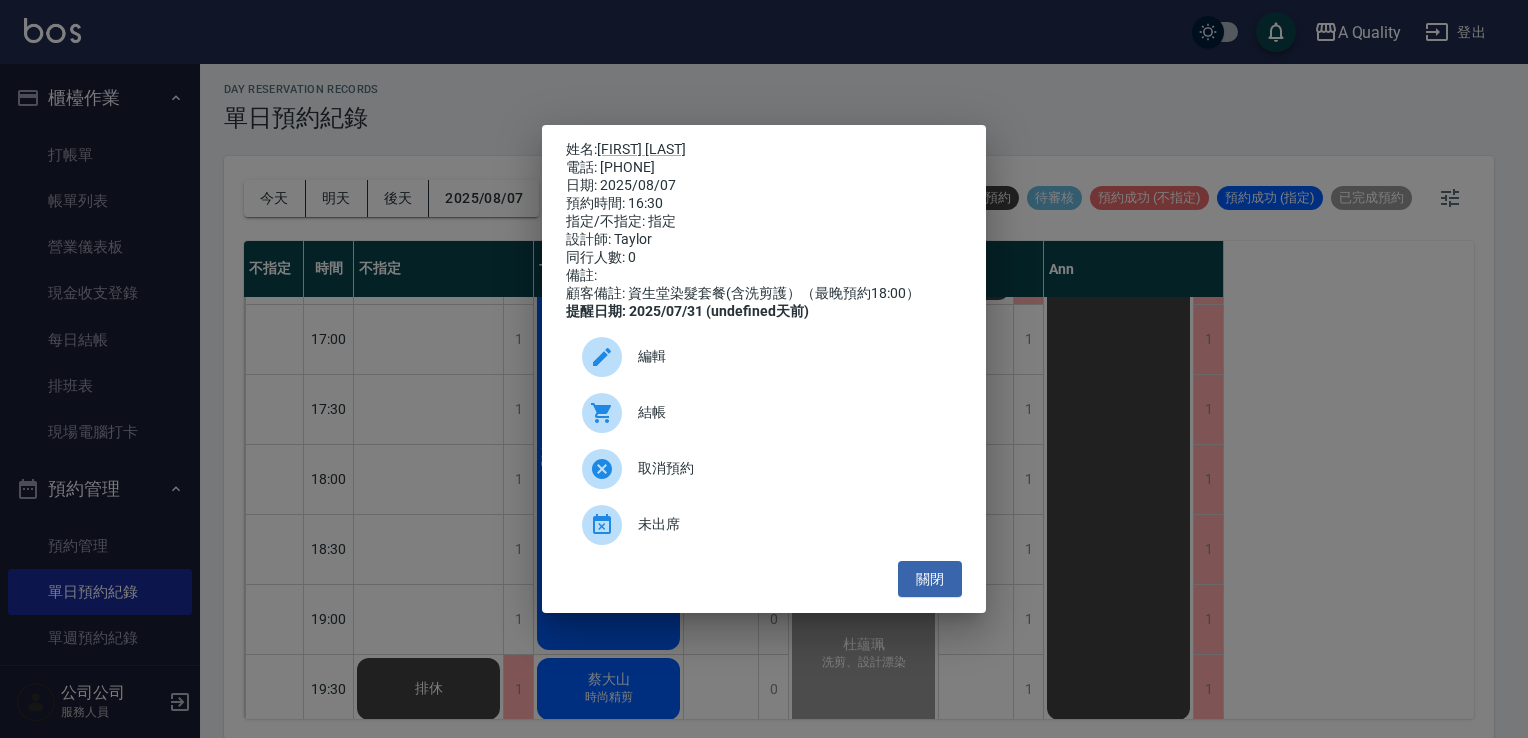click on "結帳" at bounding box center (792, 412) 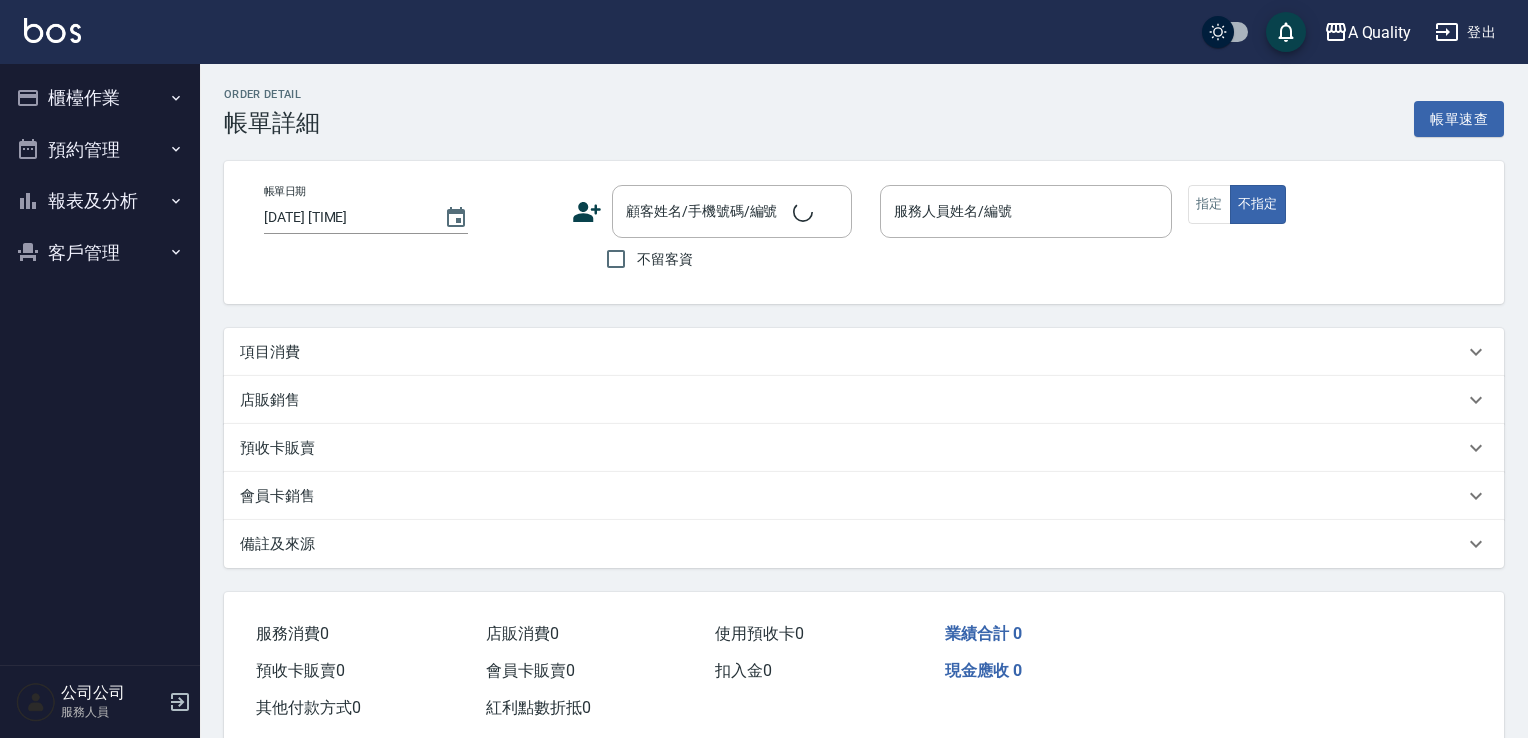 type on "[DATE] [TIME]" 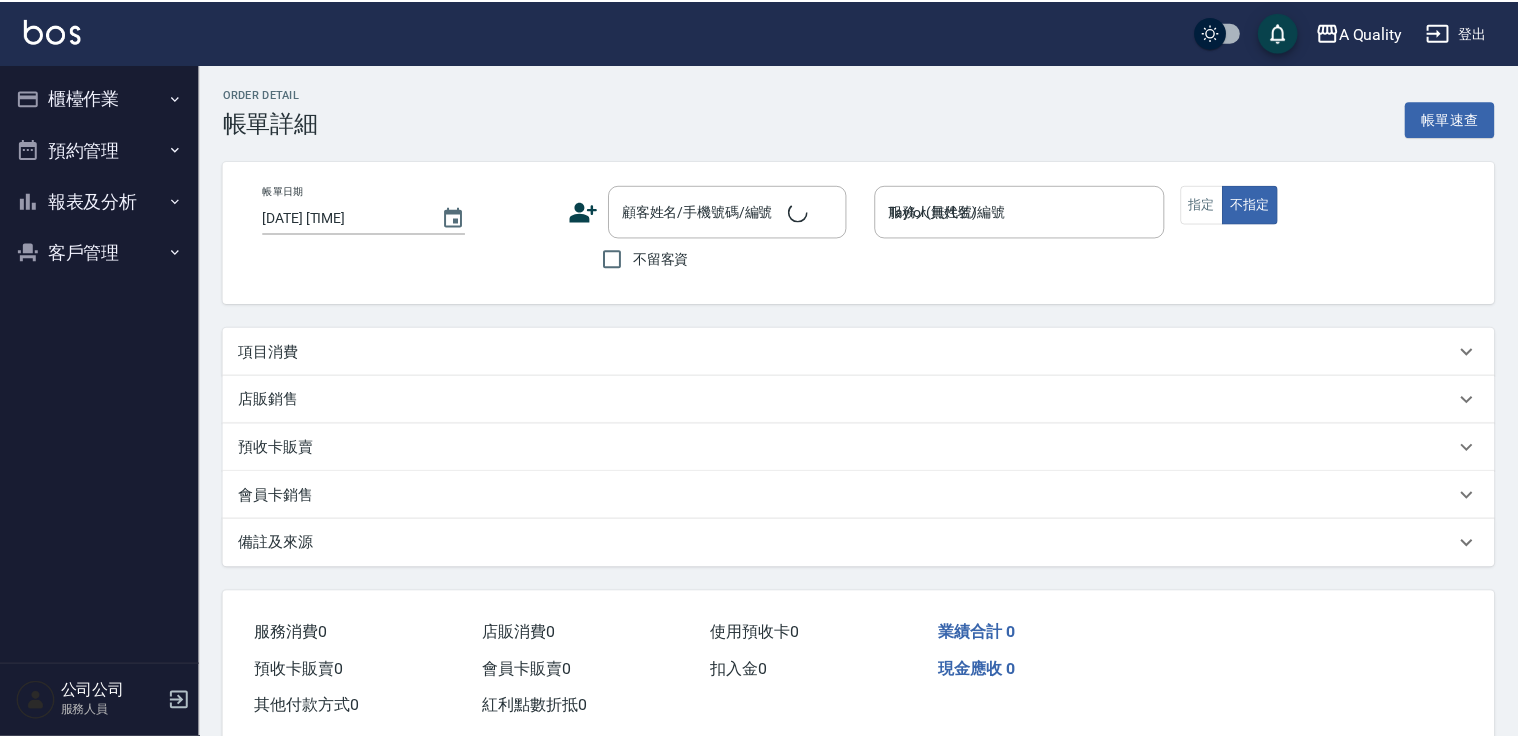 scroll, scrollTop: 0, scrollLeft: 0, axis: both 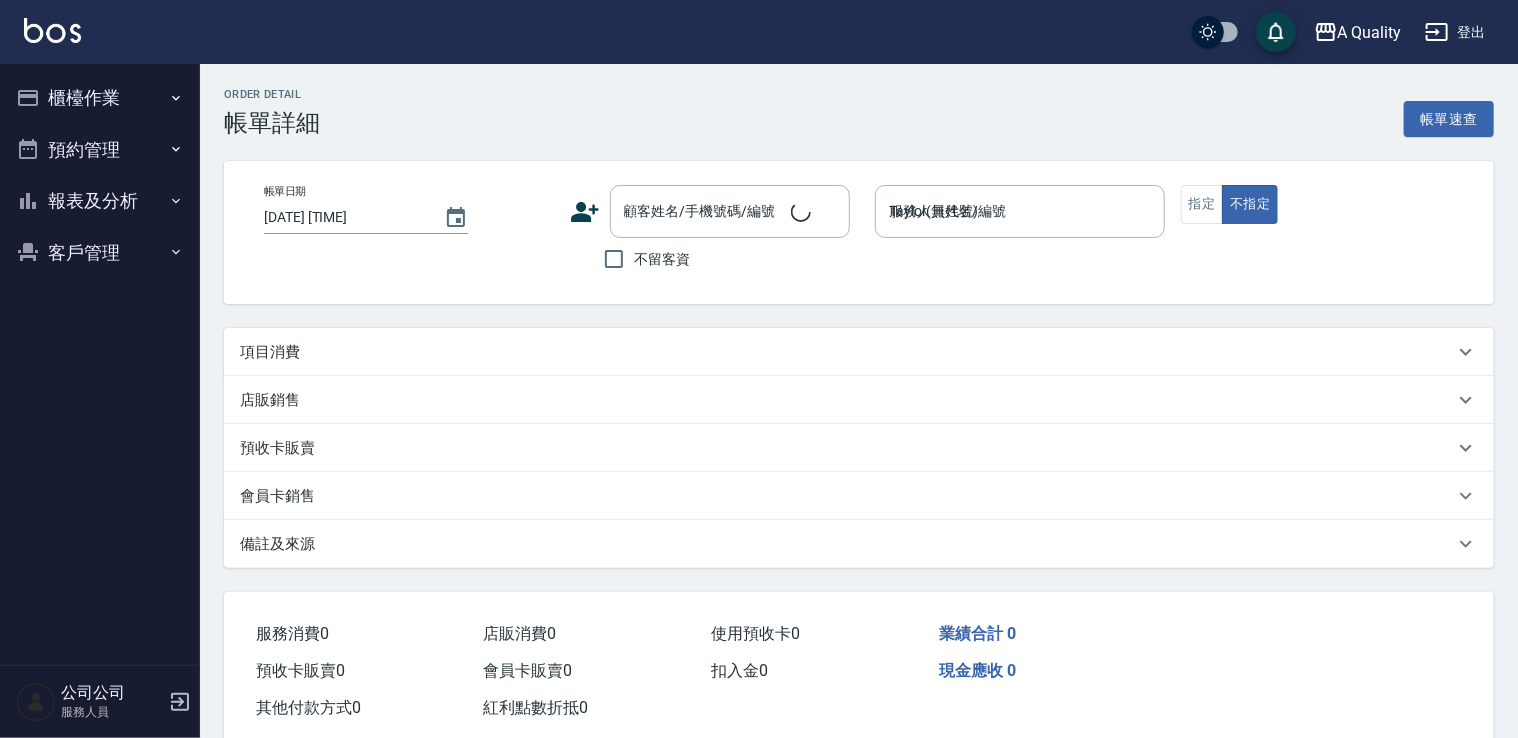 type on "[FIRST] [LAST] / [PHONE] / null" 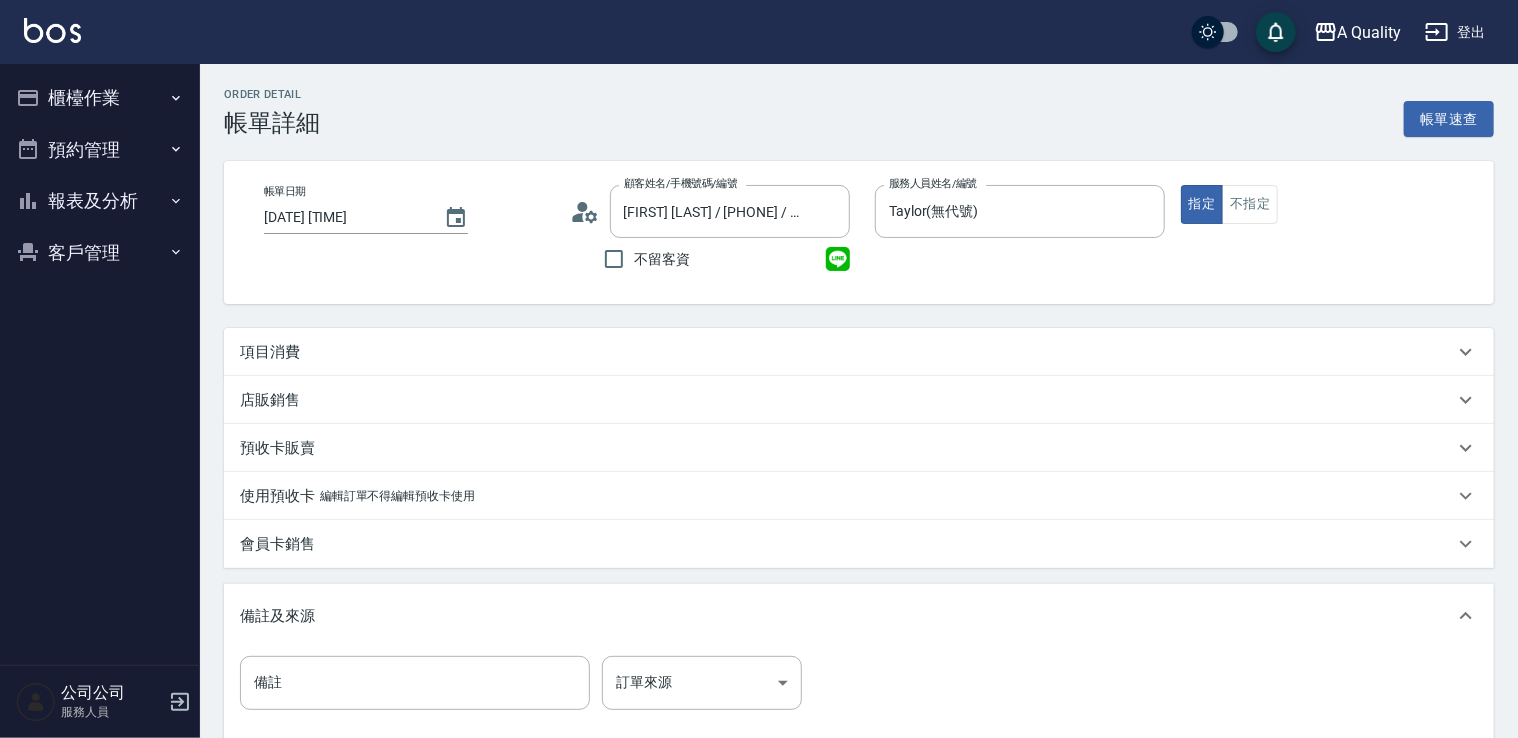 click on "項目消費" at bounding box center [270, 352] 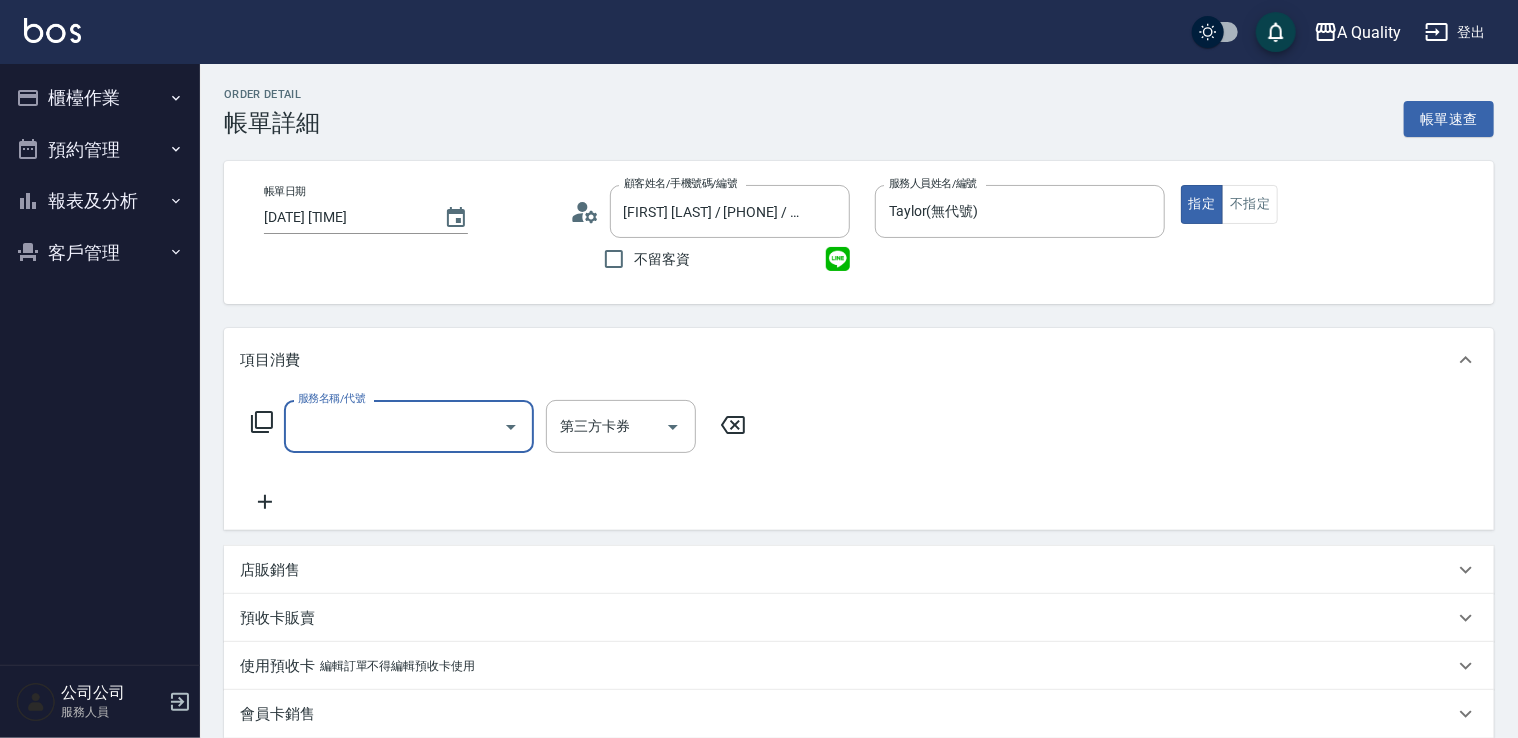 scroll, scrollTop: 0, scrollLeft: 0, axis: both 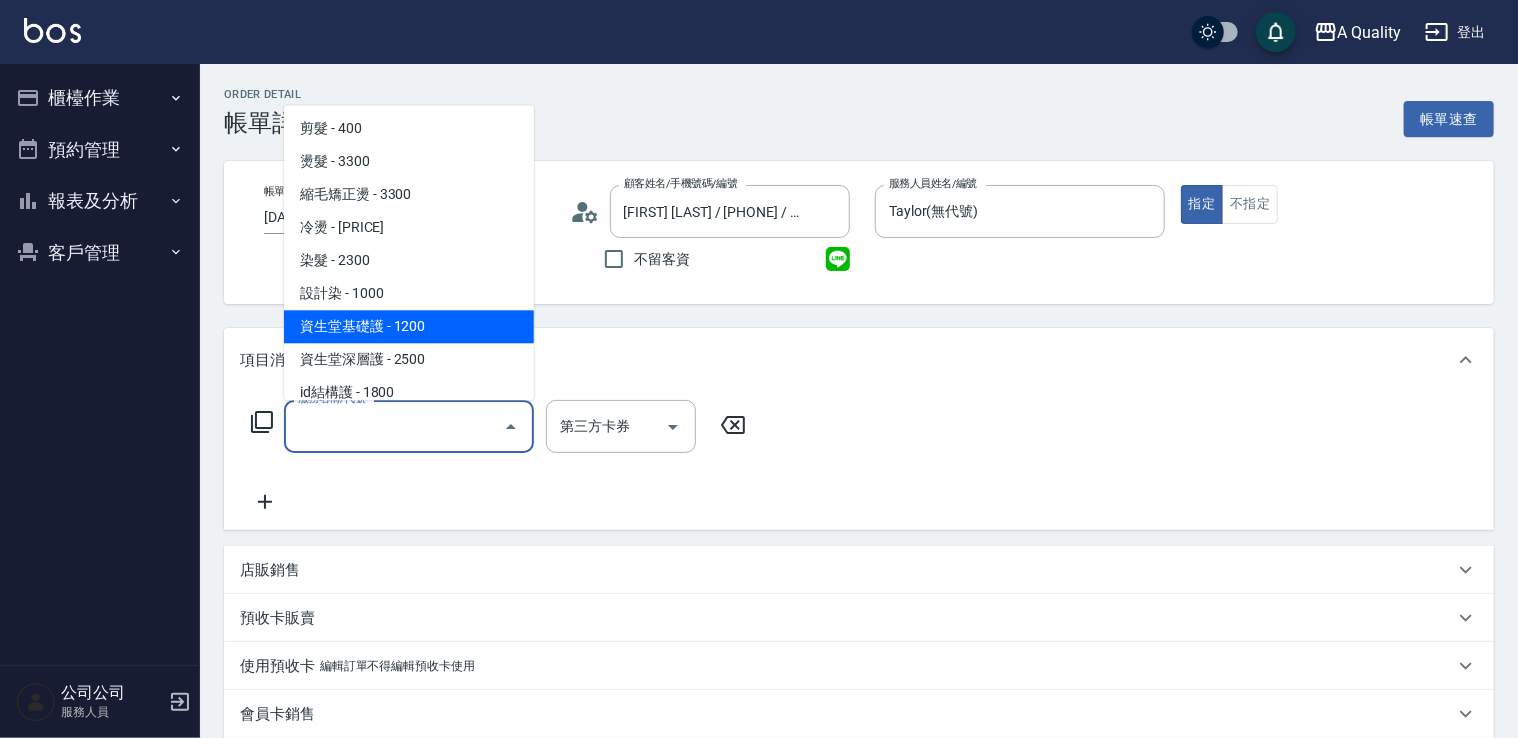 click on "資生堂基礎護 - 1200" at bounding box center (409, 326) 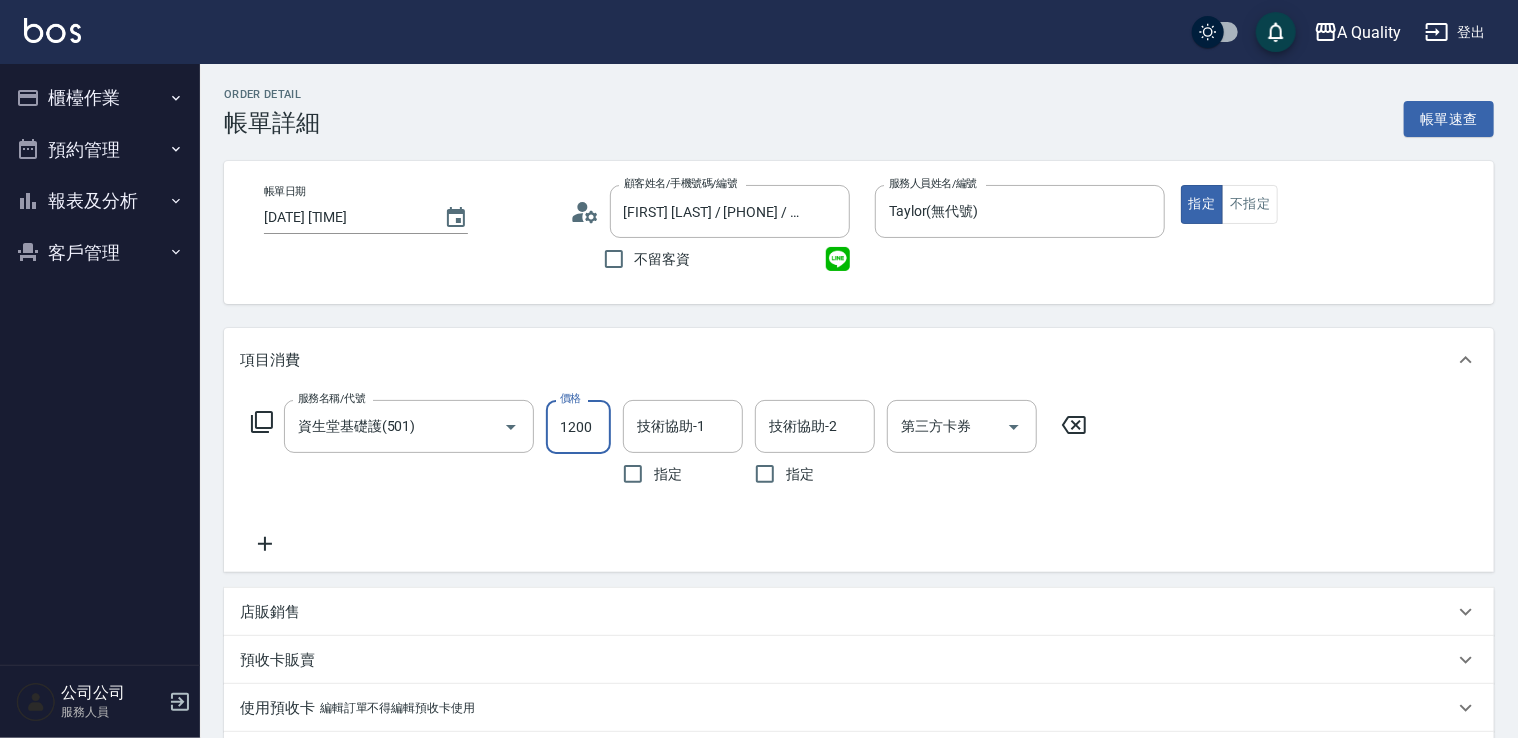 drag, startPoint x: 595, startPoint y: 437, endPoint x: 612, endPoint y: 434, distance: 17.262676 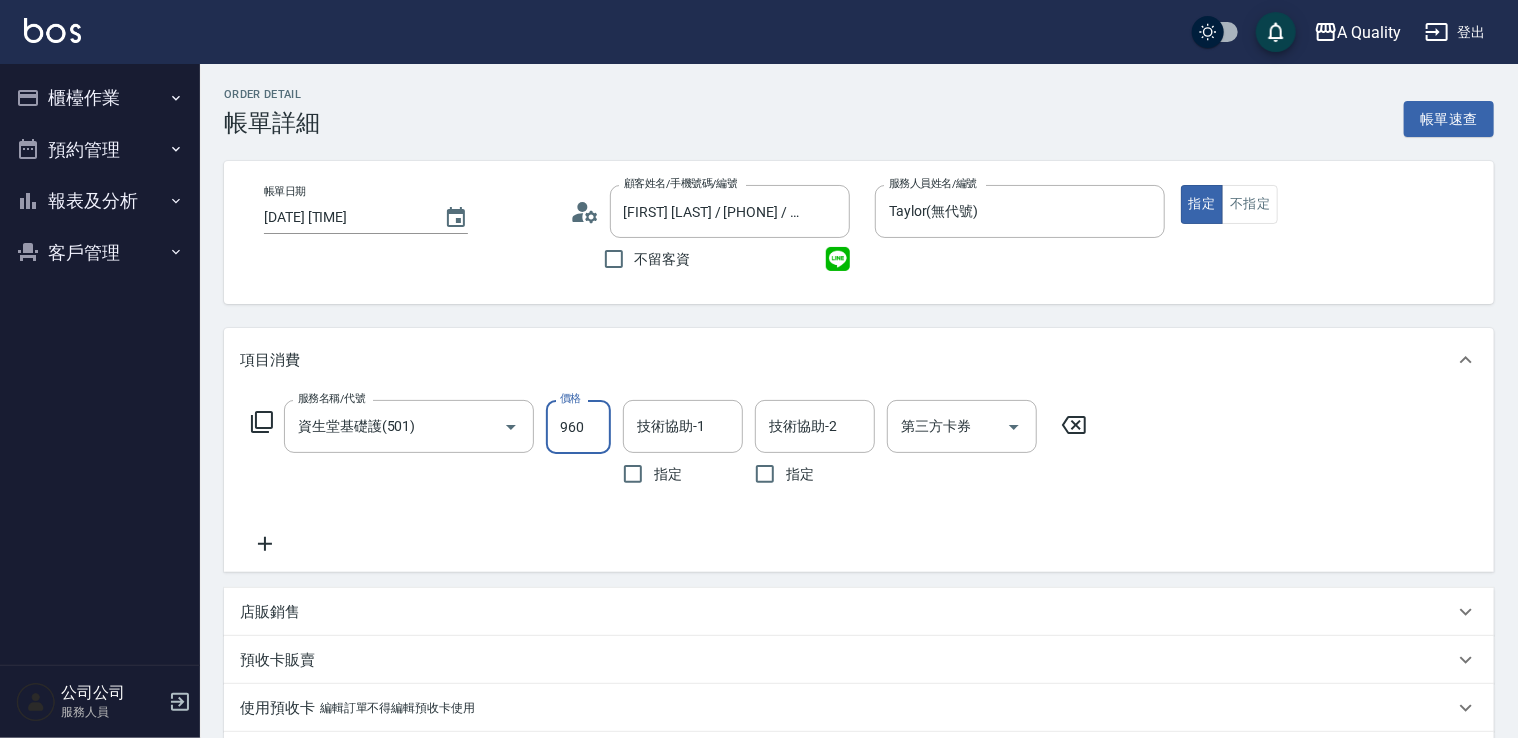 type on "960" 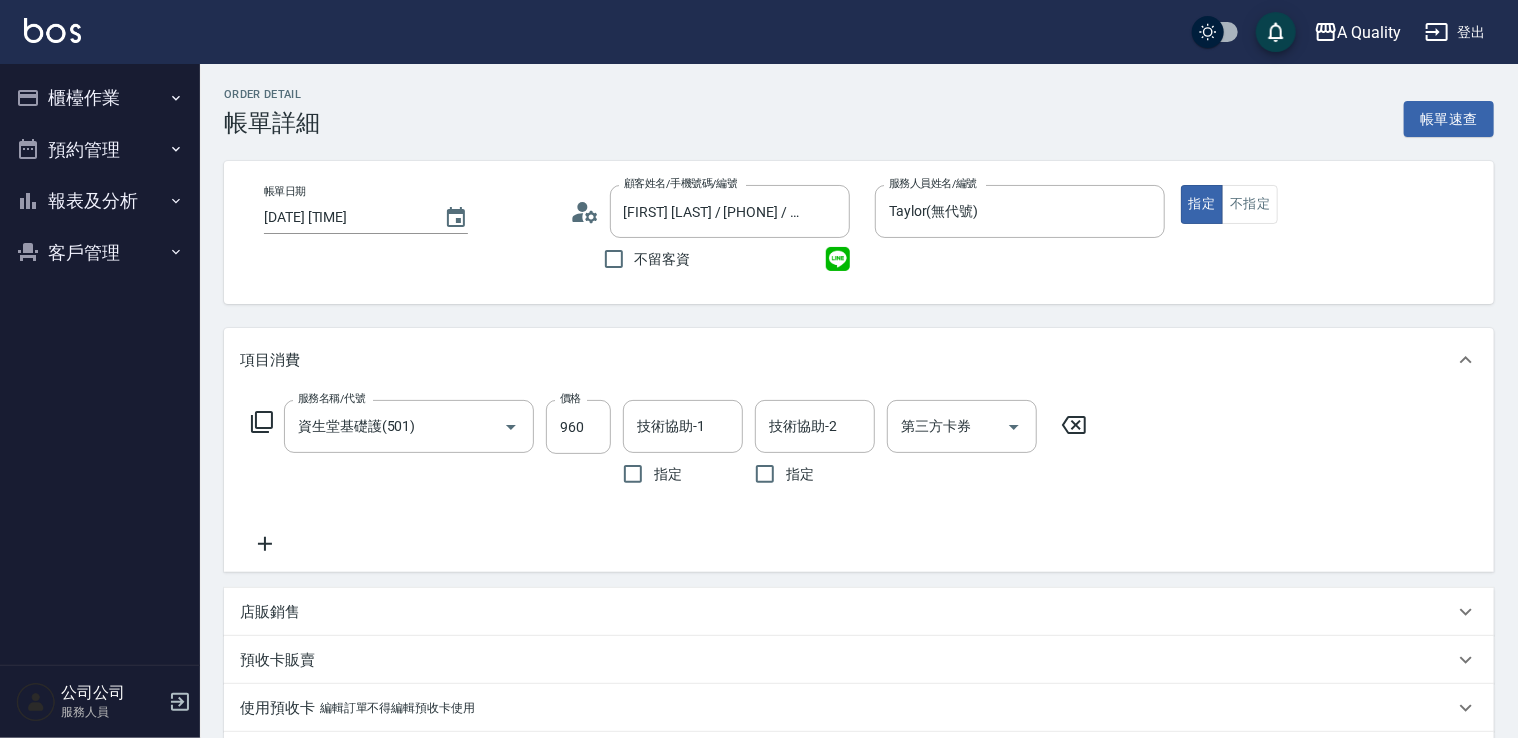 click 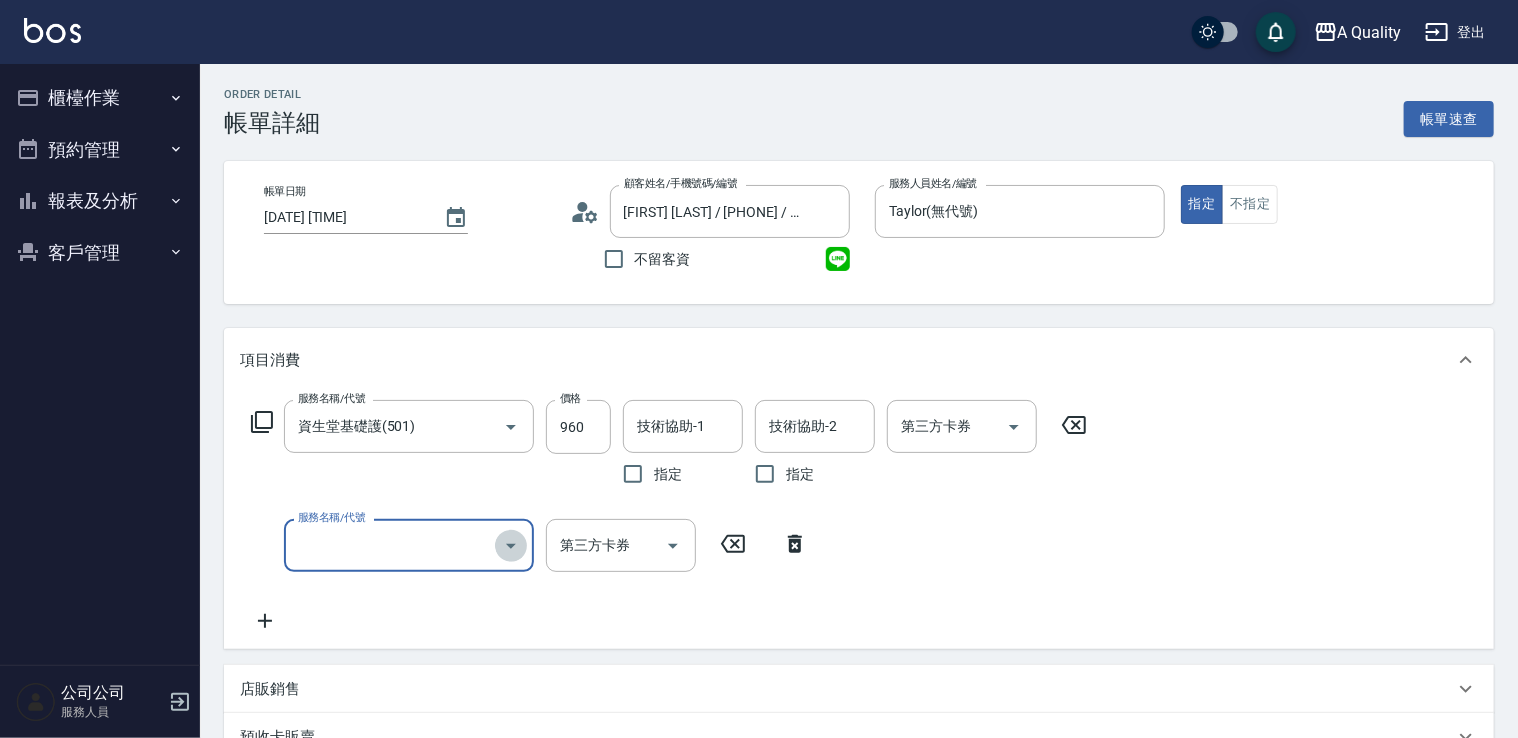 click 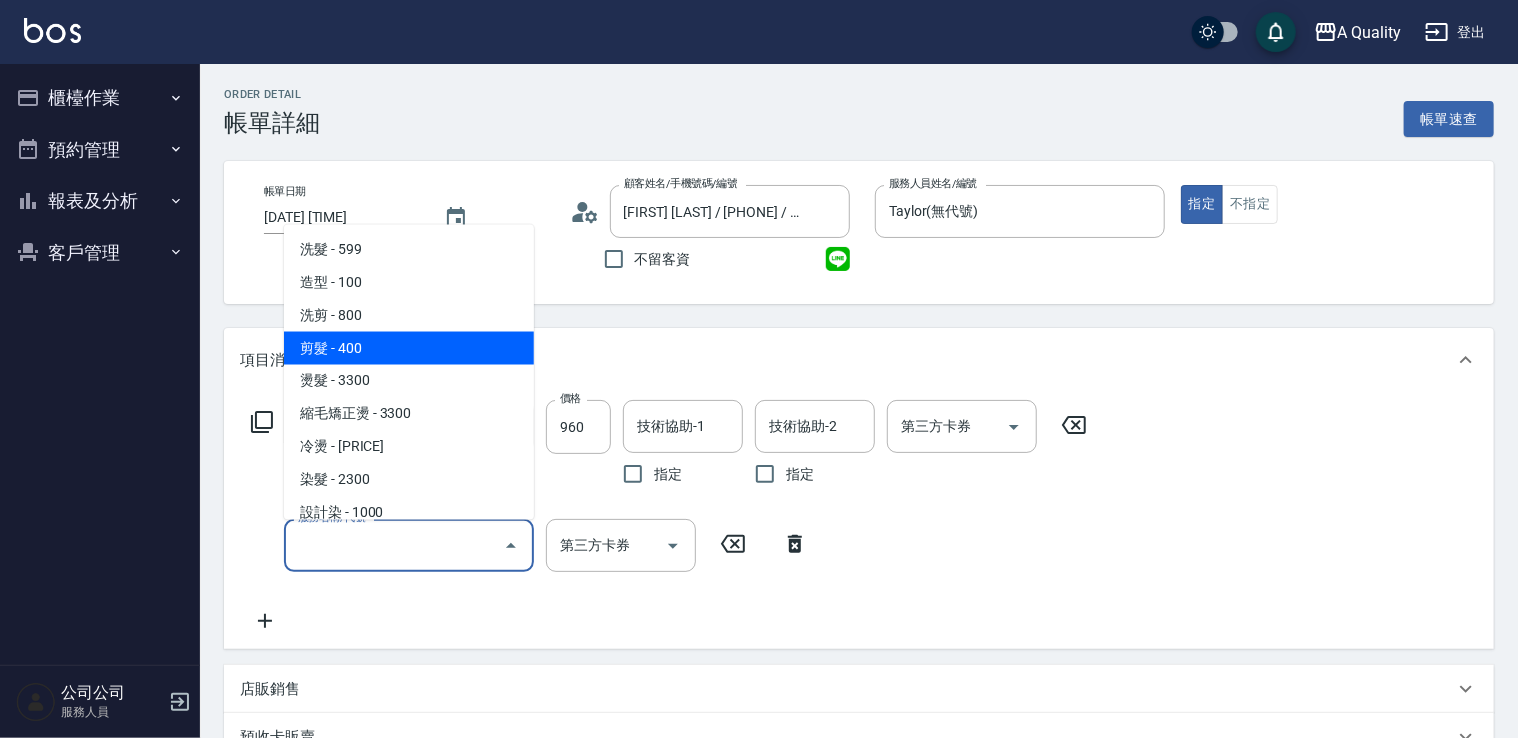 click on "剪髮 - 400" at bounding box center [409, 347] 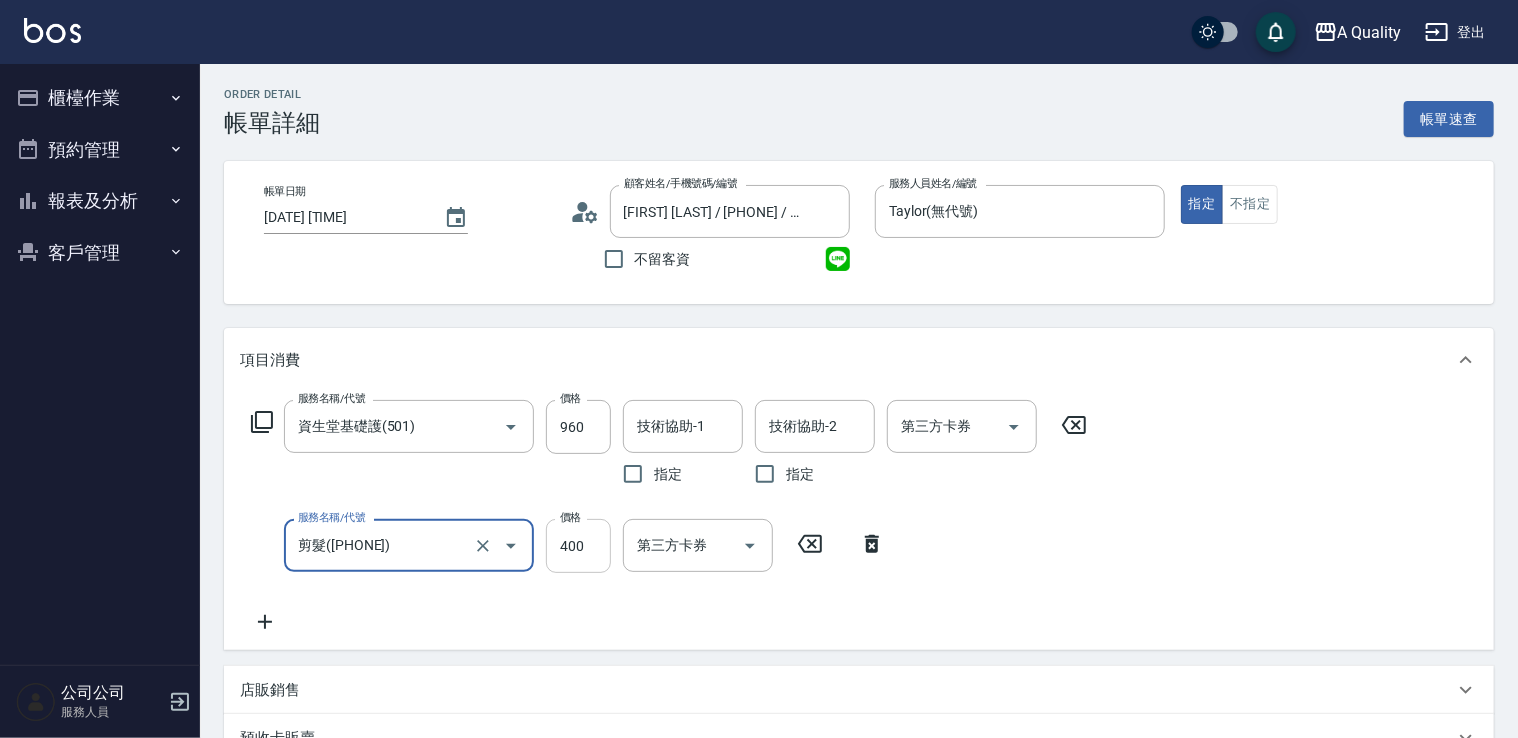 click on "400" at bounding box center (578, 546) 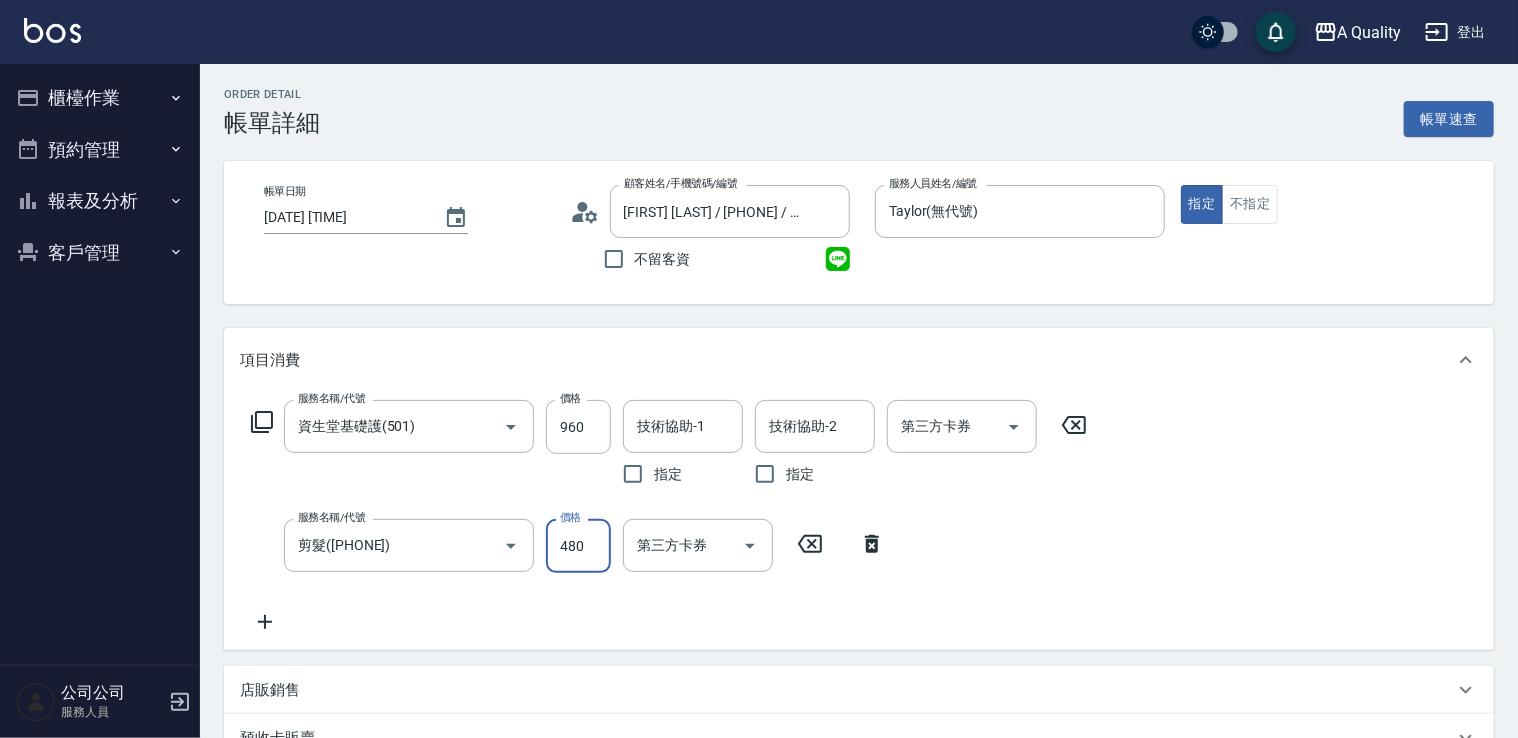type on "480" 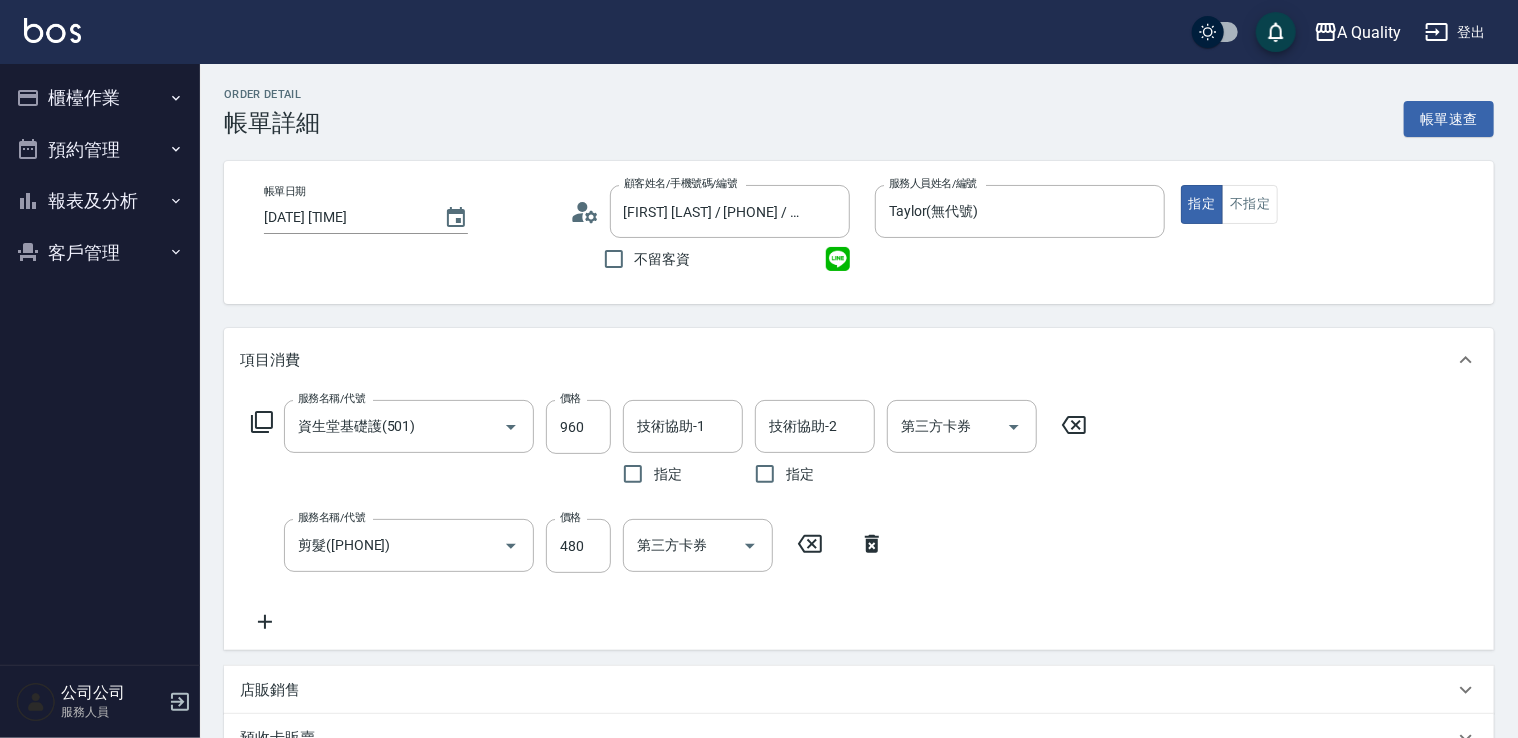 click 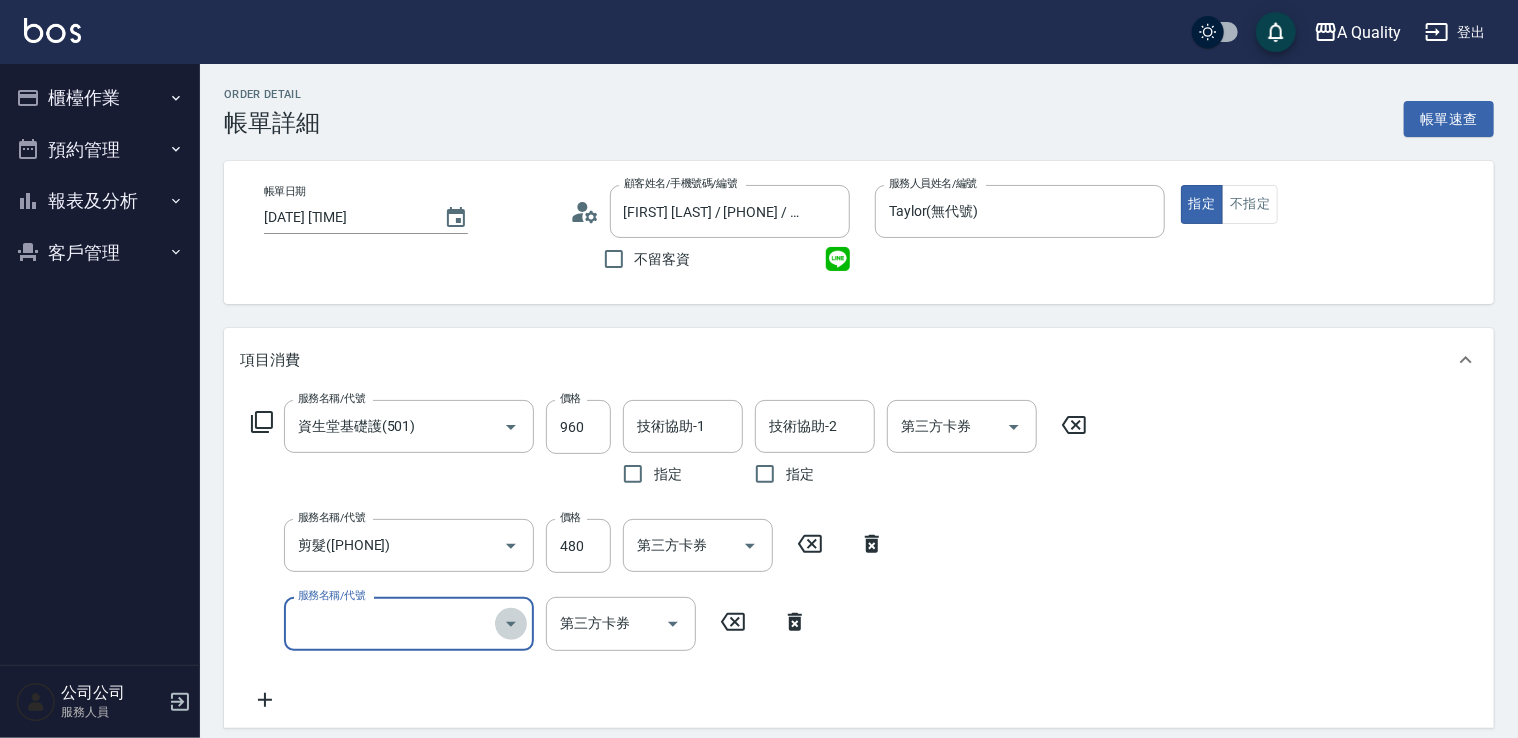 click 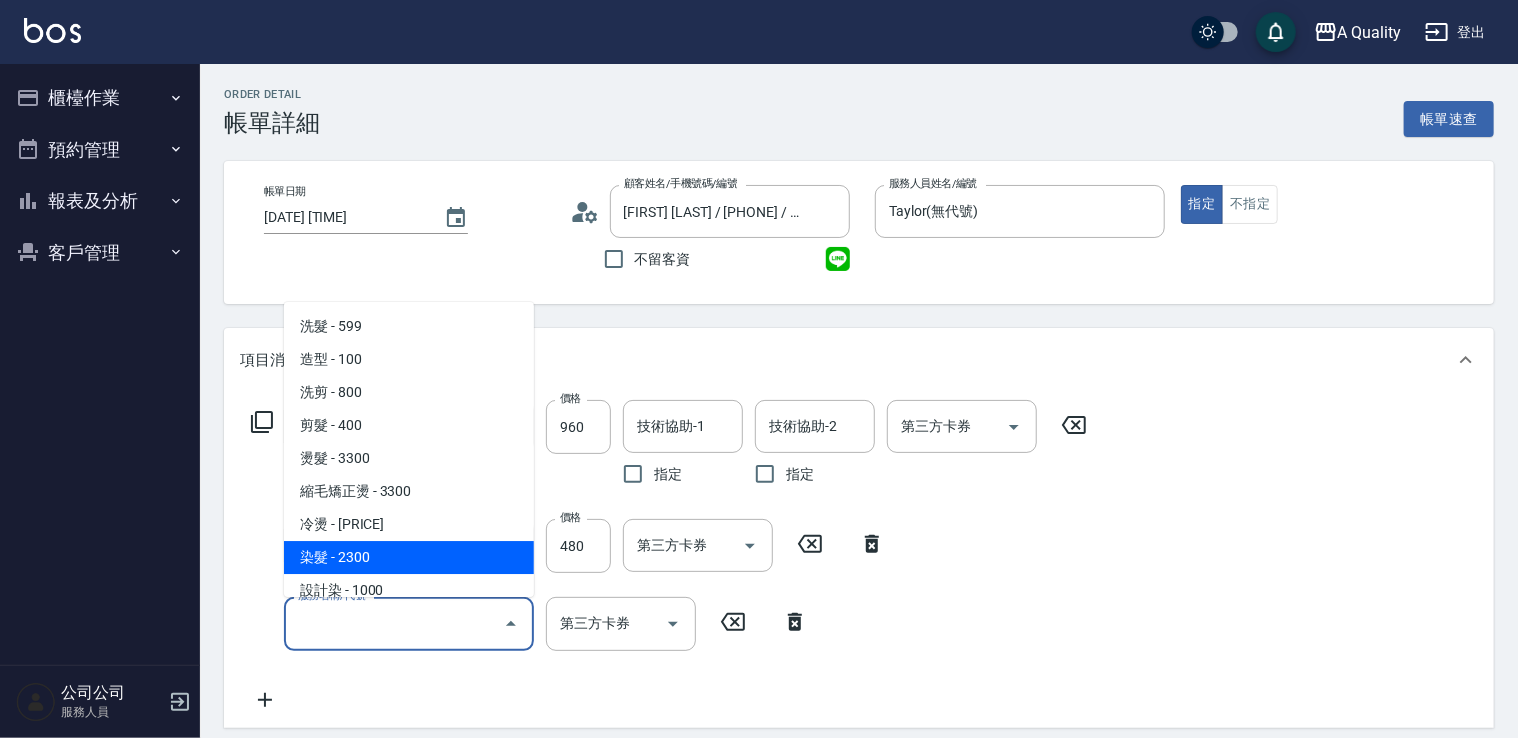 click on "染髮 - 2300" at bounding box center [409, 557] 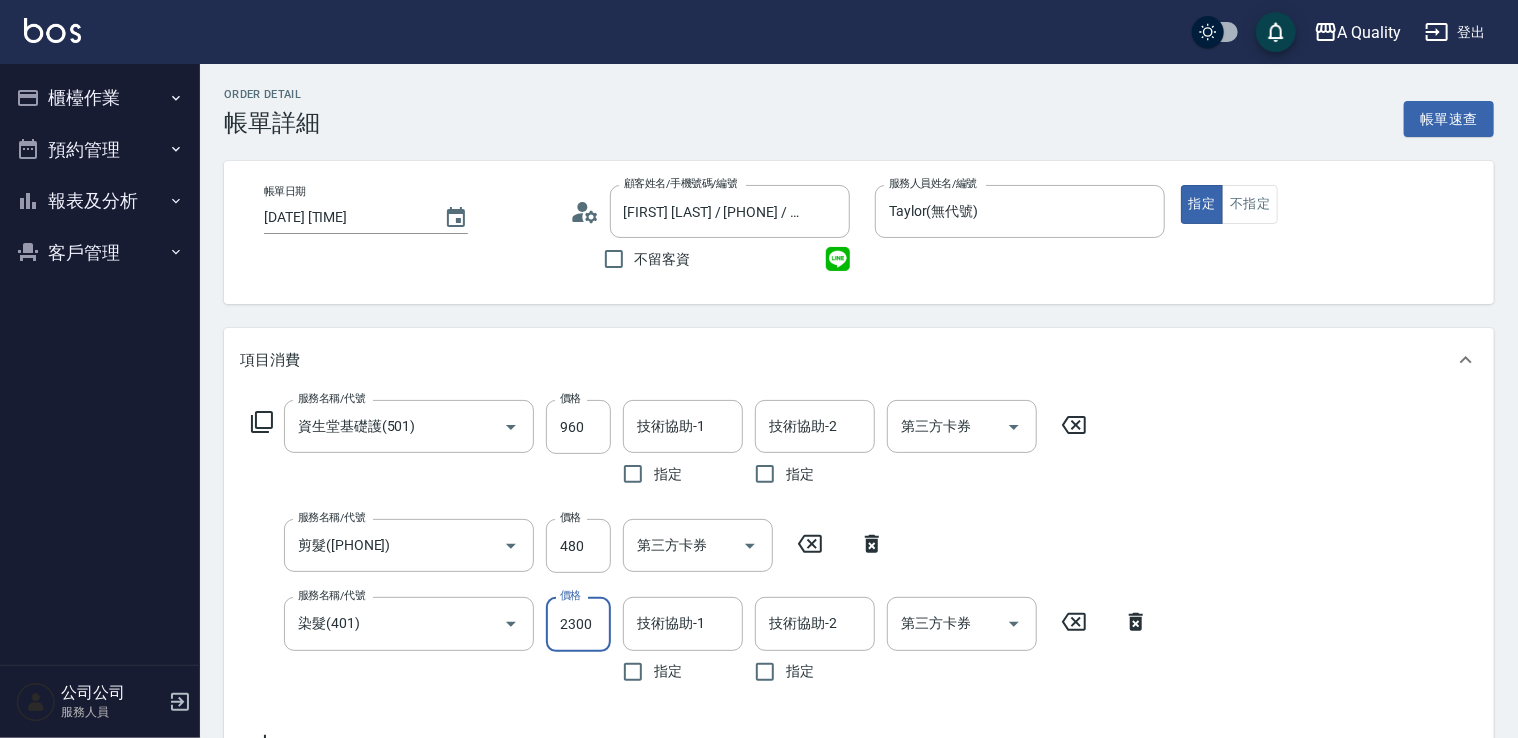 click on "2300" at bounding box center (578, 624) 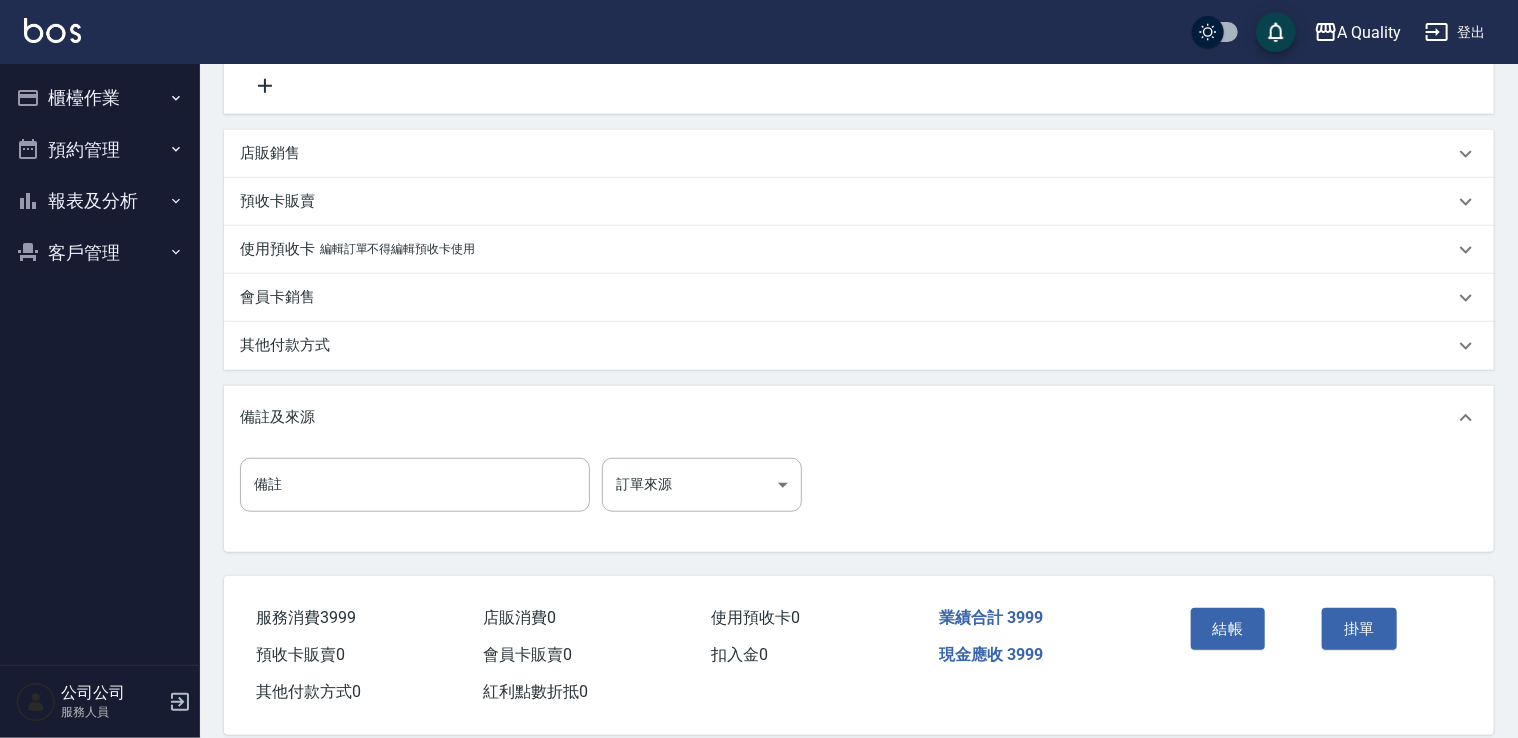 scroll, scrollTop: 683, scrollLeft: 0, axis: vertical 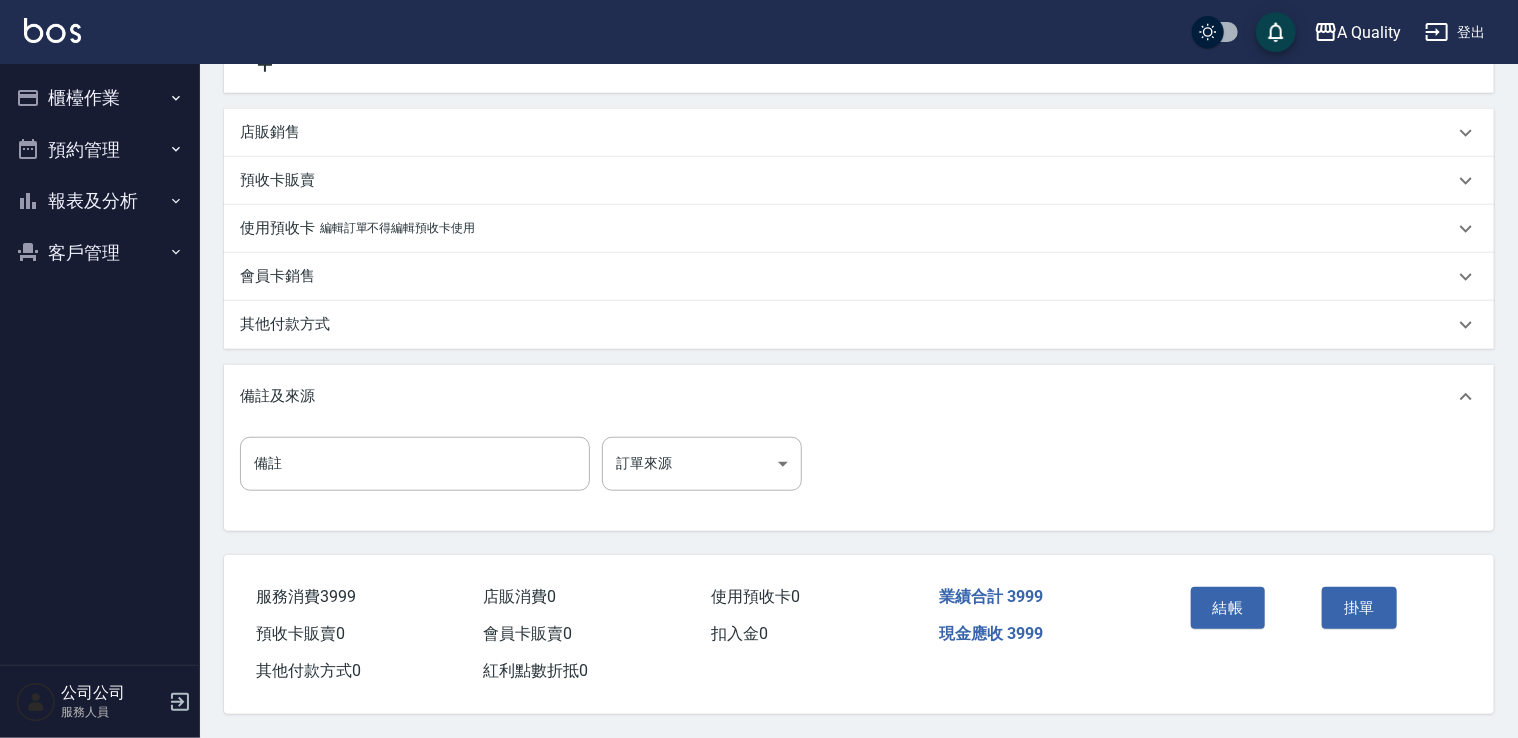 type on "[NUMBER]" 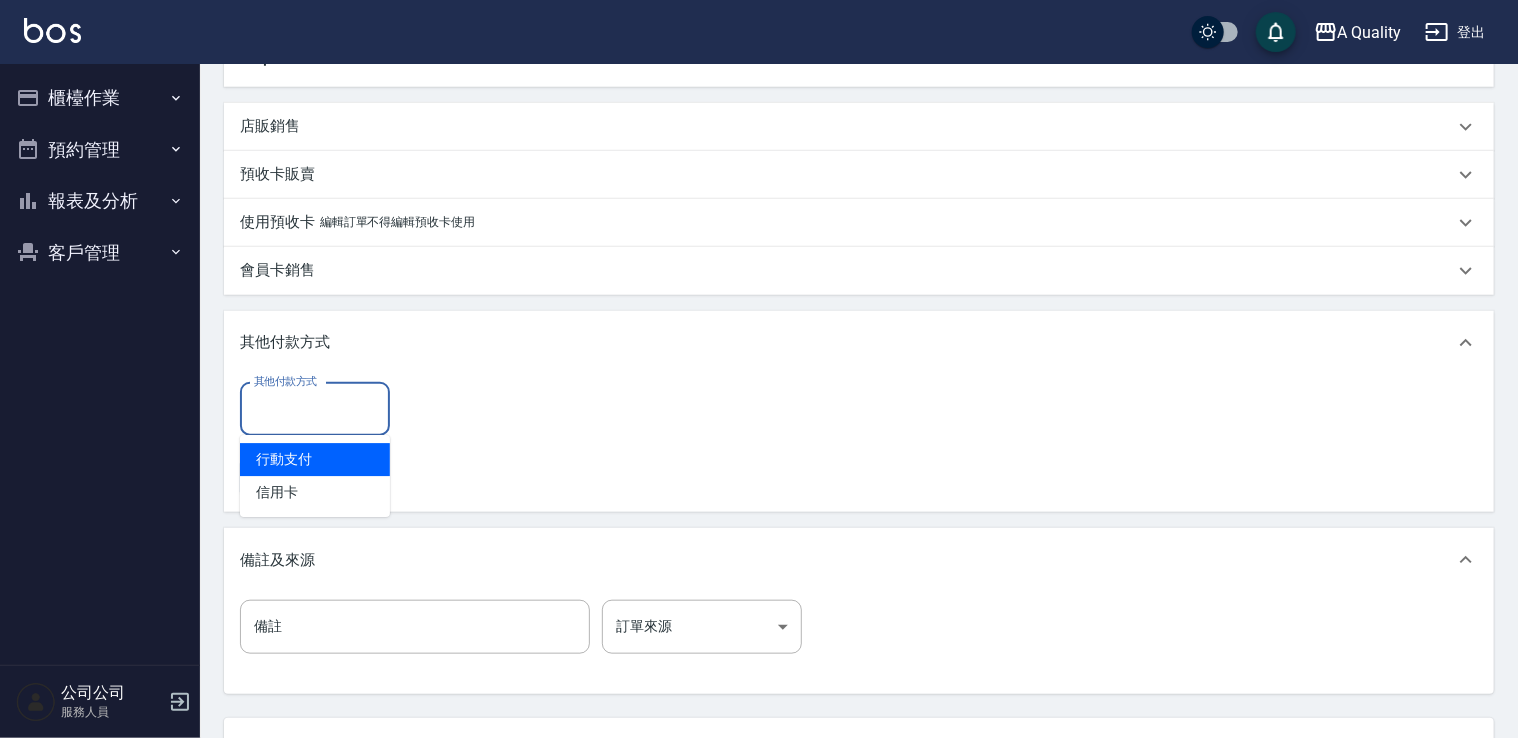 click on "其他付款方式" at bounding box center (315, 409) 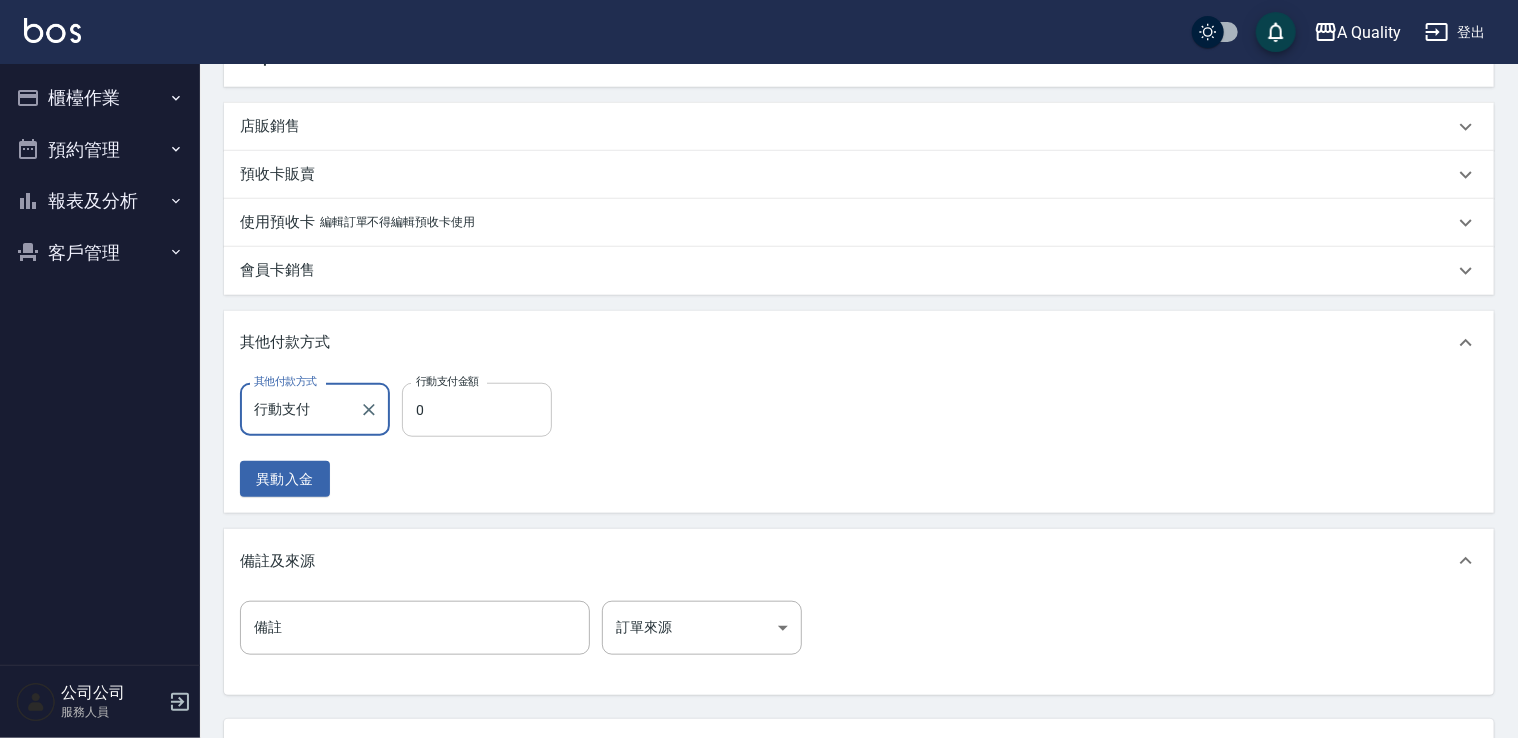 click on "0" at bounding box center [477, 410] 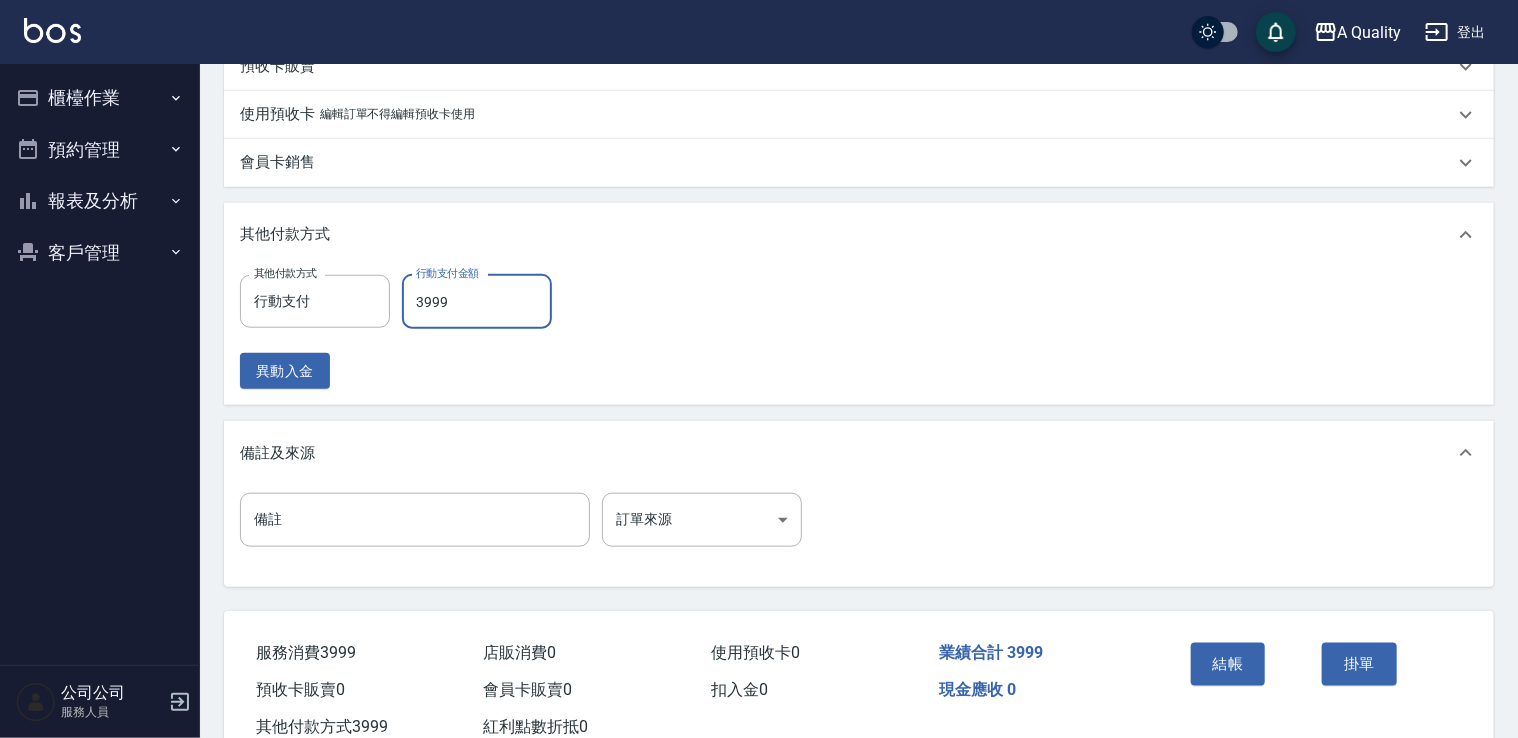 scroll, scrollTop: 853, scrollLeft: 0, axis: vertical 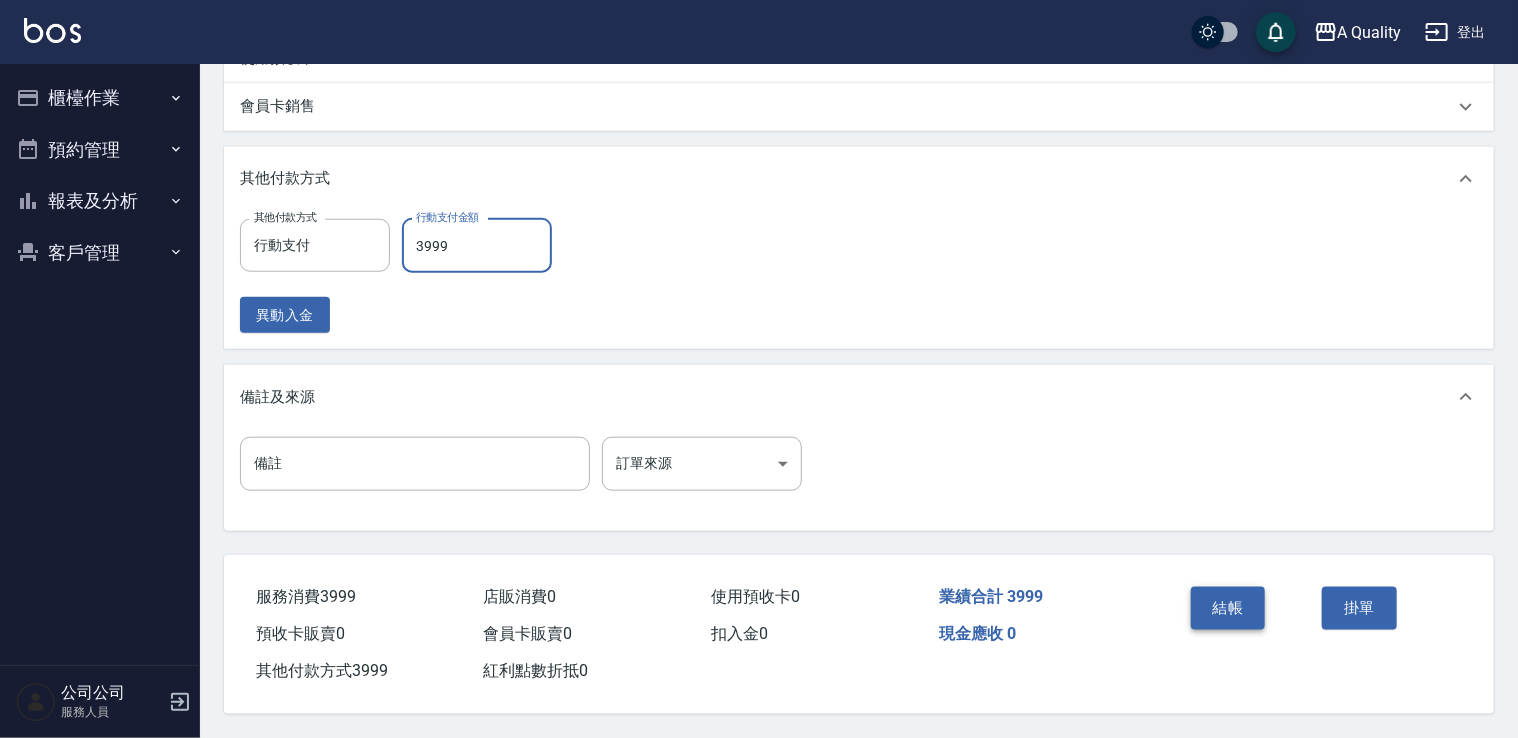 type on "3999" 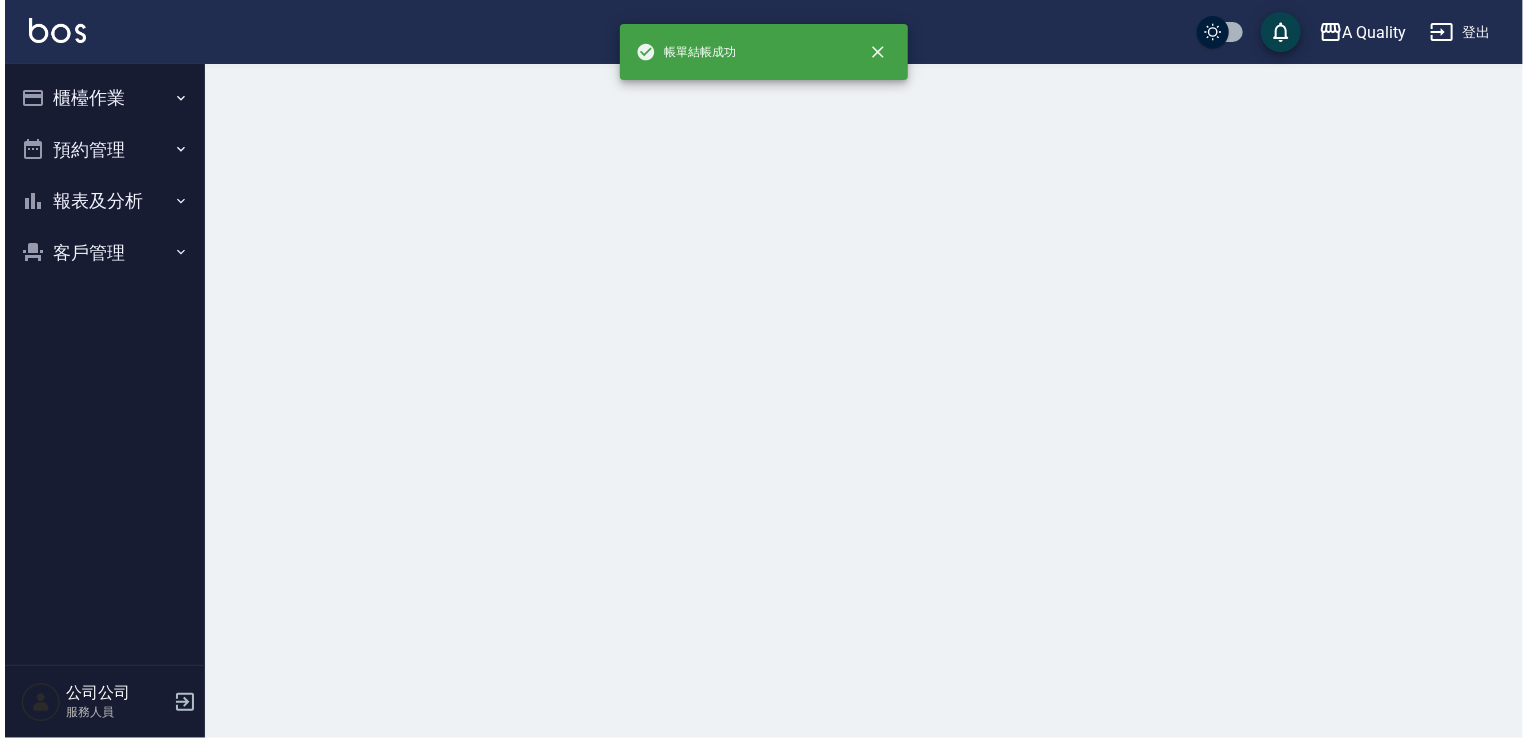 scroll, scrollTop: 0, scrollLeft: 0, axis: both 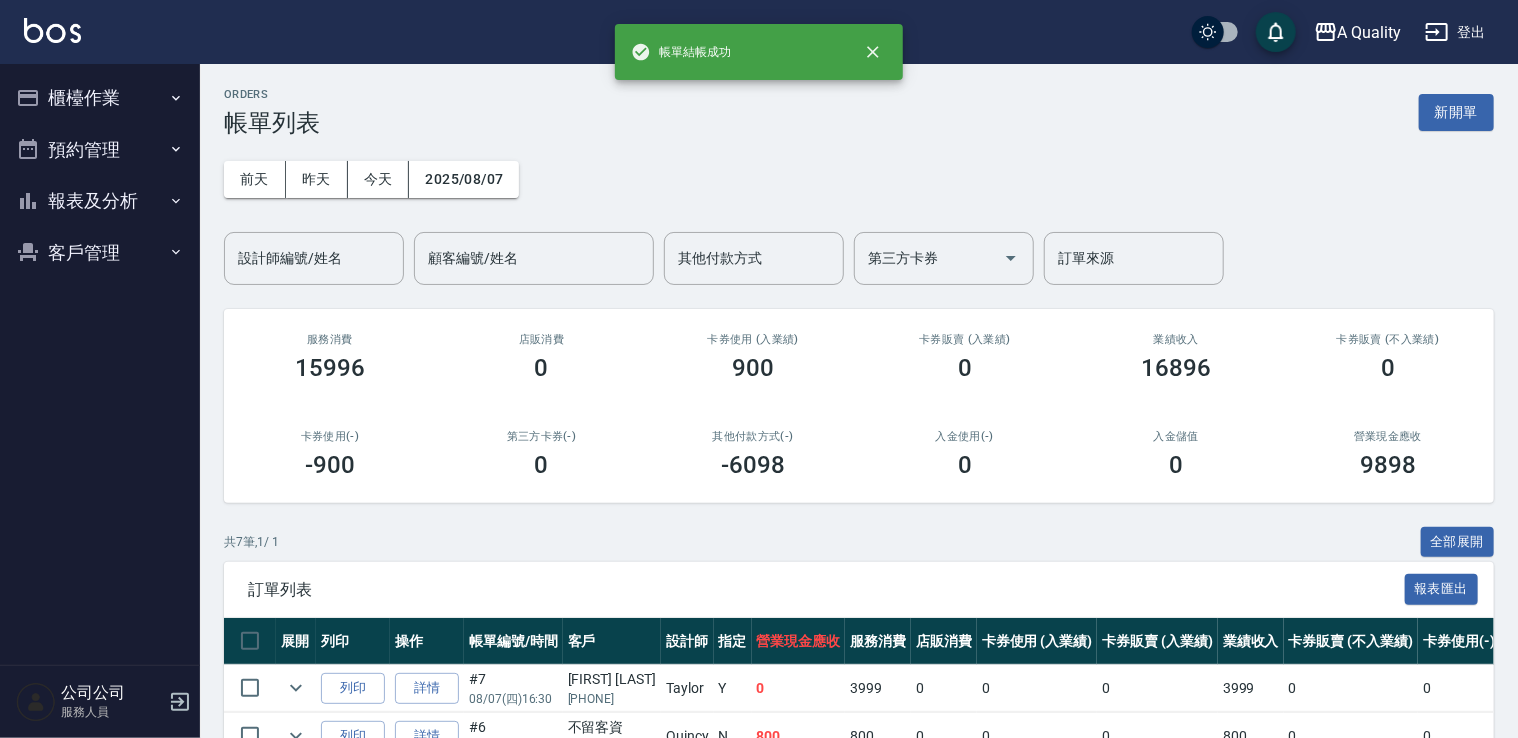 click on "預約管理" at bounding box center (100, 150) 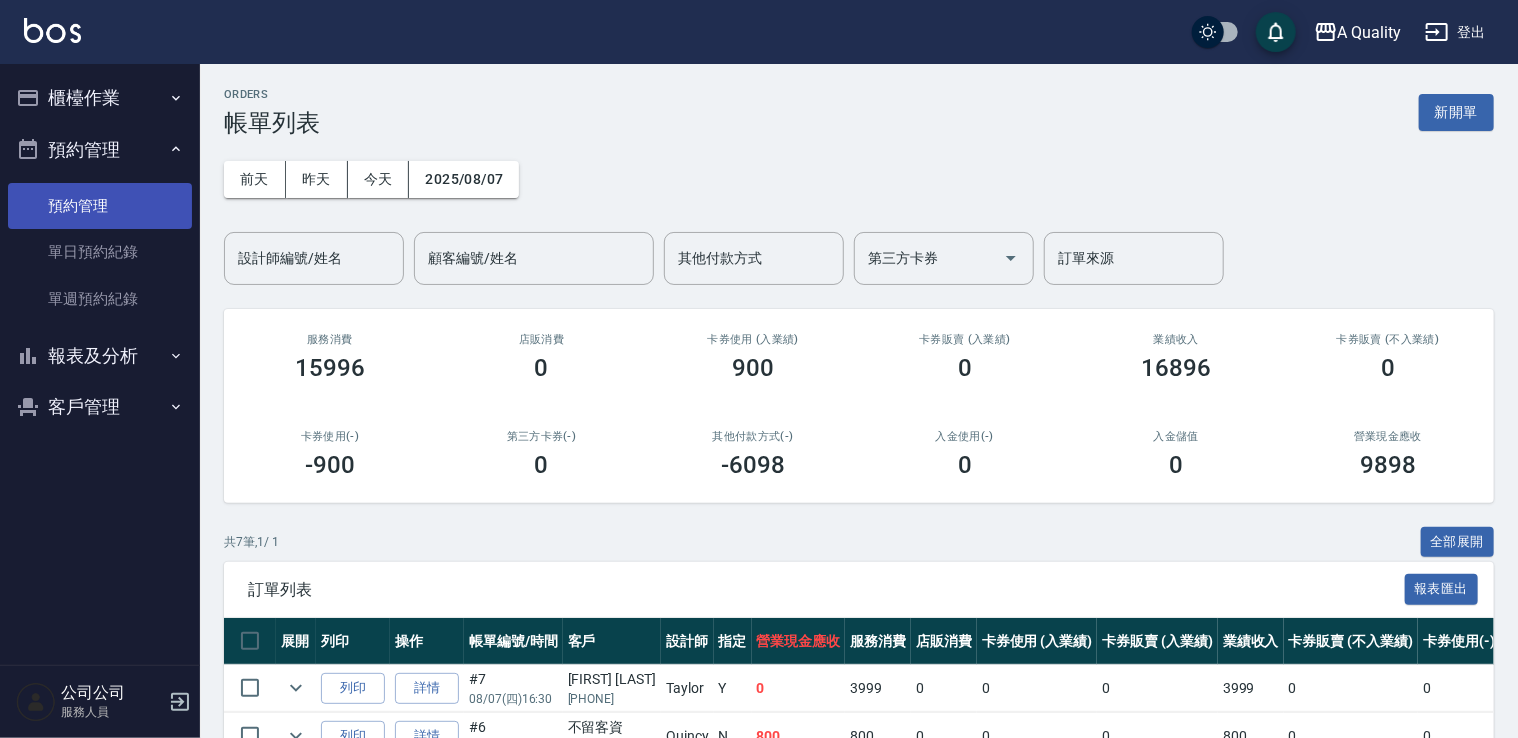 click on "預約管理" at bounding box center (100, 206) 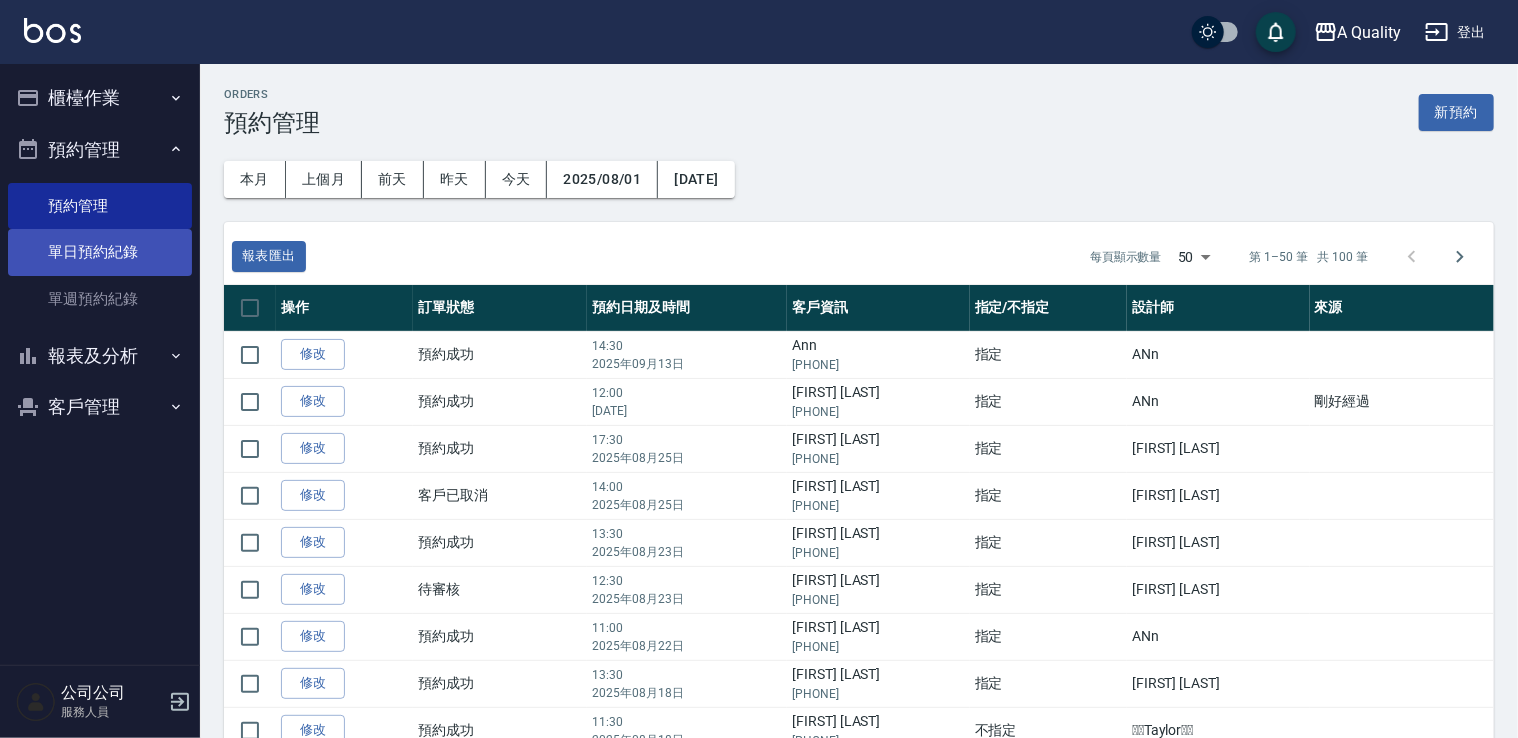 click on "單日預約紀錄" at bounding box center (100, 252) 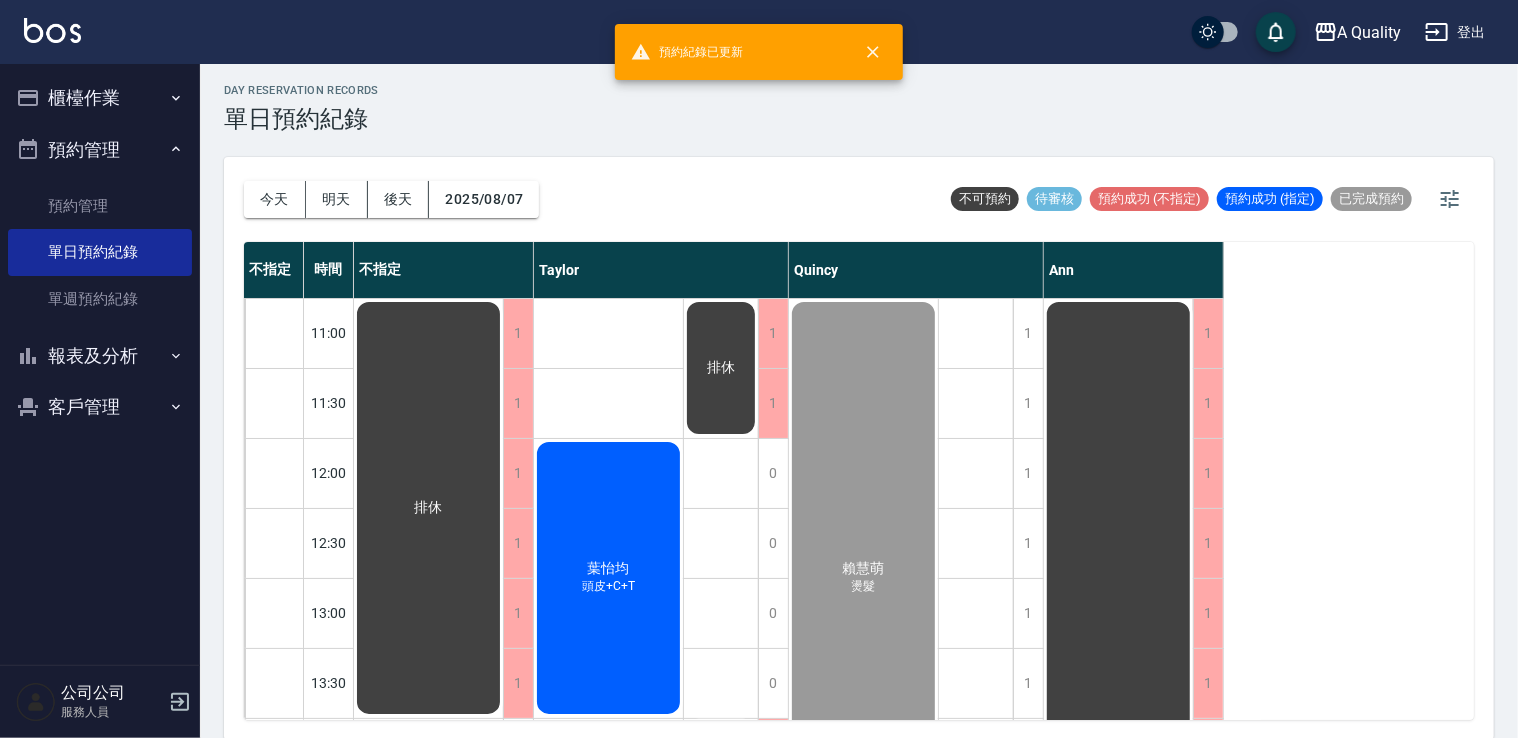 scroll, scrollTop: 5, scrollLeft: 0, axis: vertical 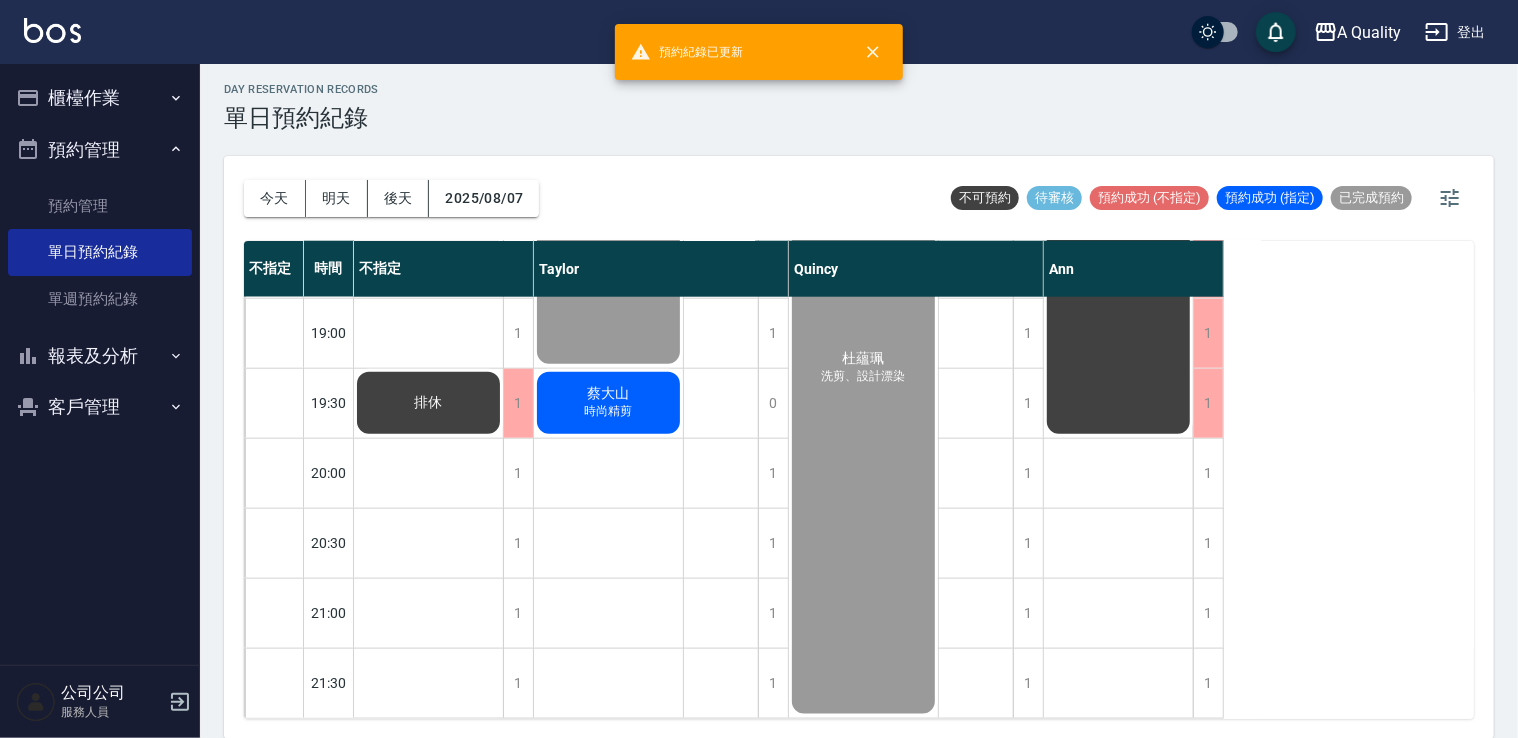 click on "[FIRST] [LAST] 時尚精剪" at bounding box center [428, -612] 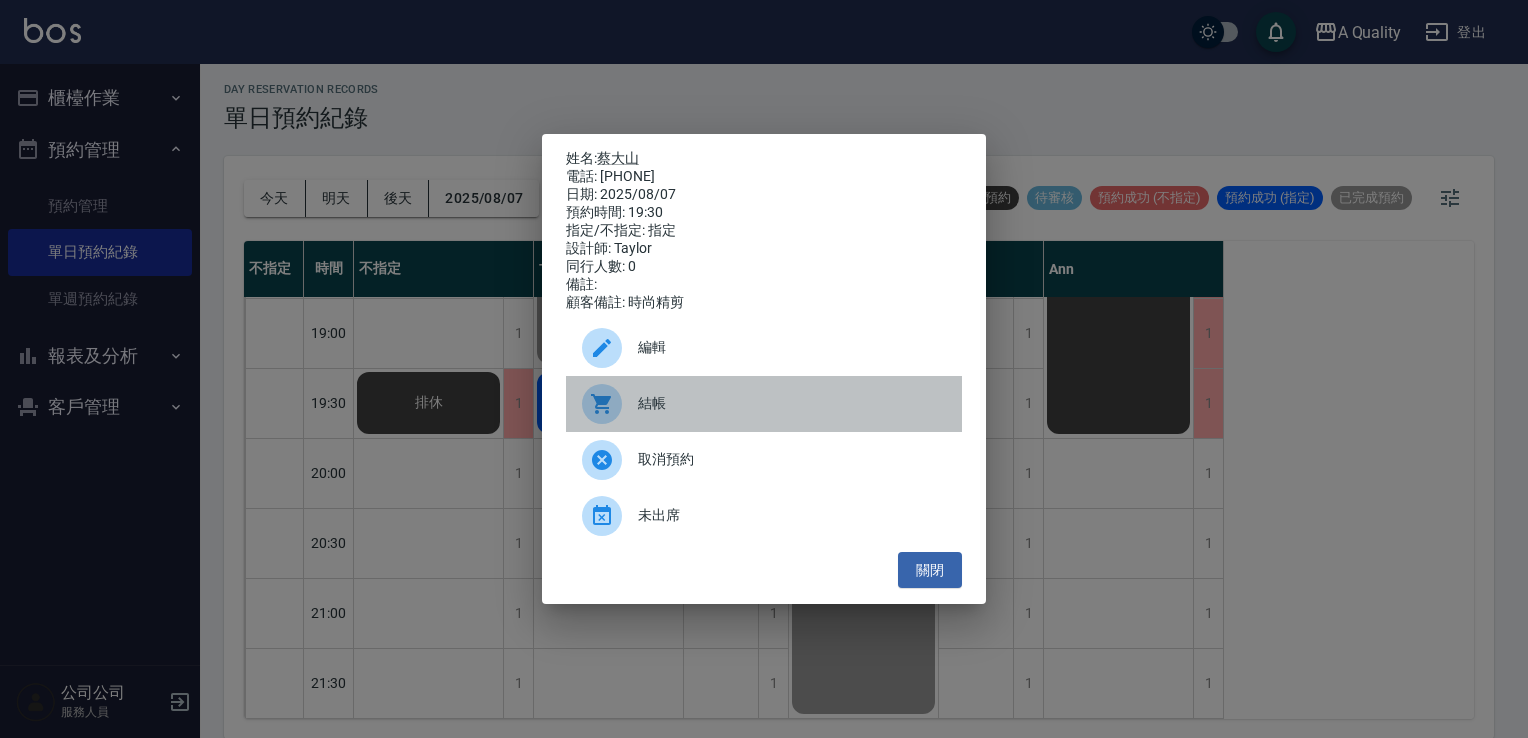 click on "結帳" at bounding box center (792, 403) 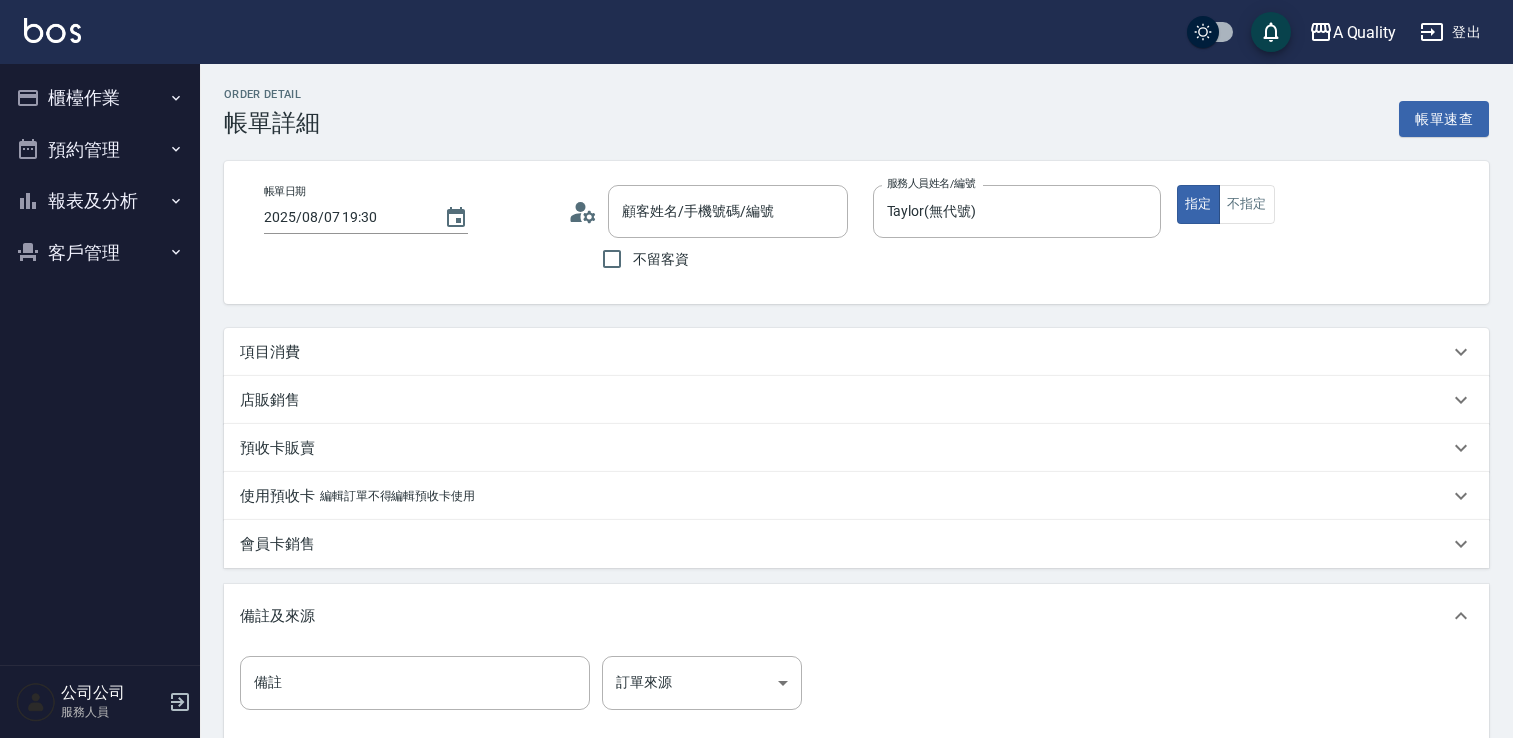 click on "項目消費" at bounding box center [270, 352] 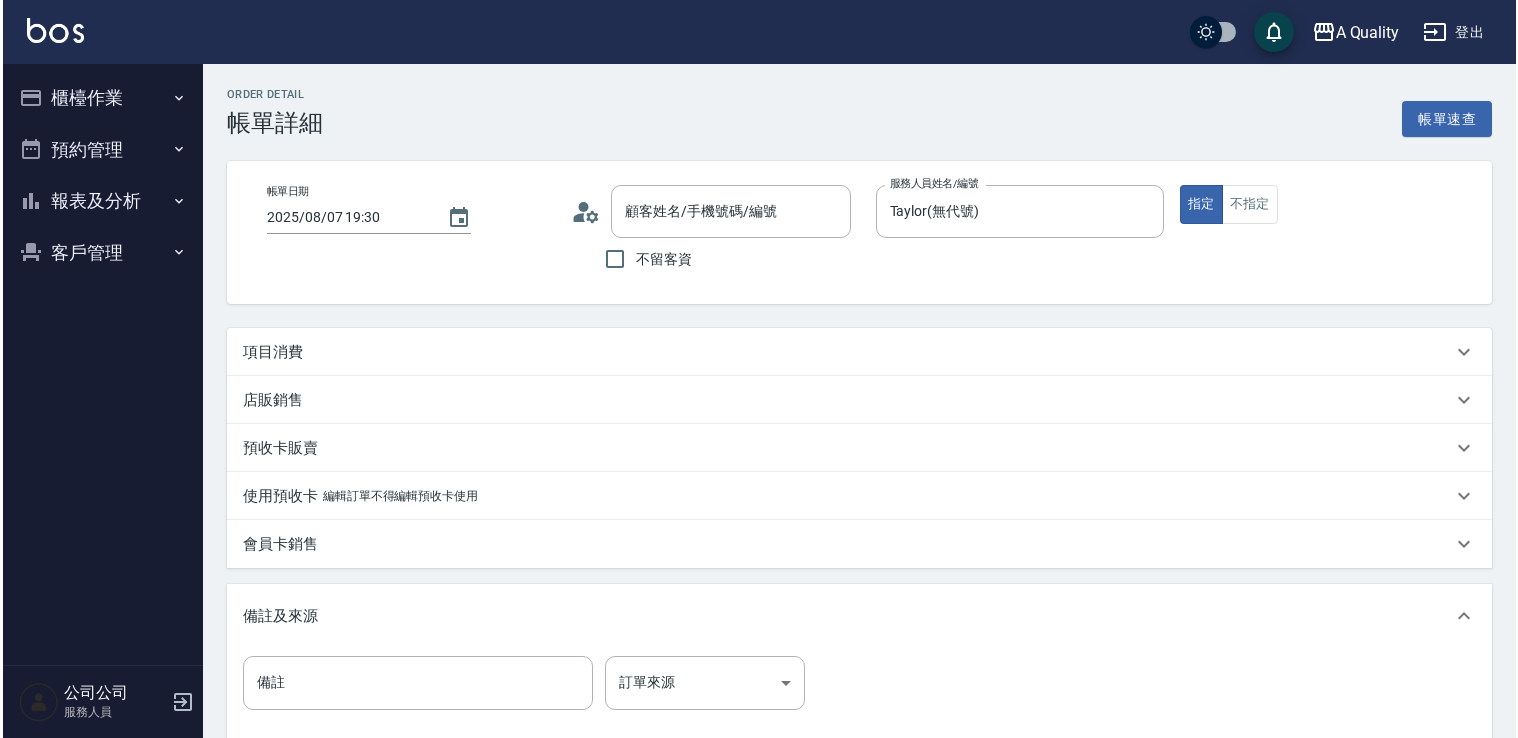 scroll, scrollTop: 0, scrollLeft: 0, axis: both 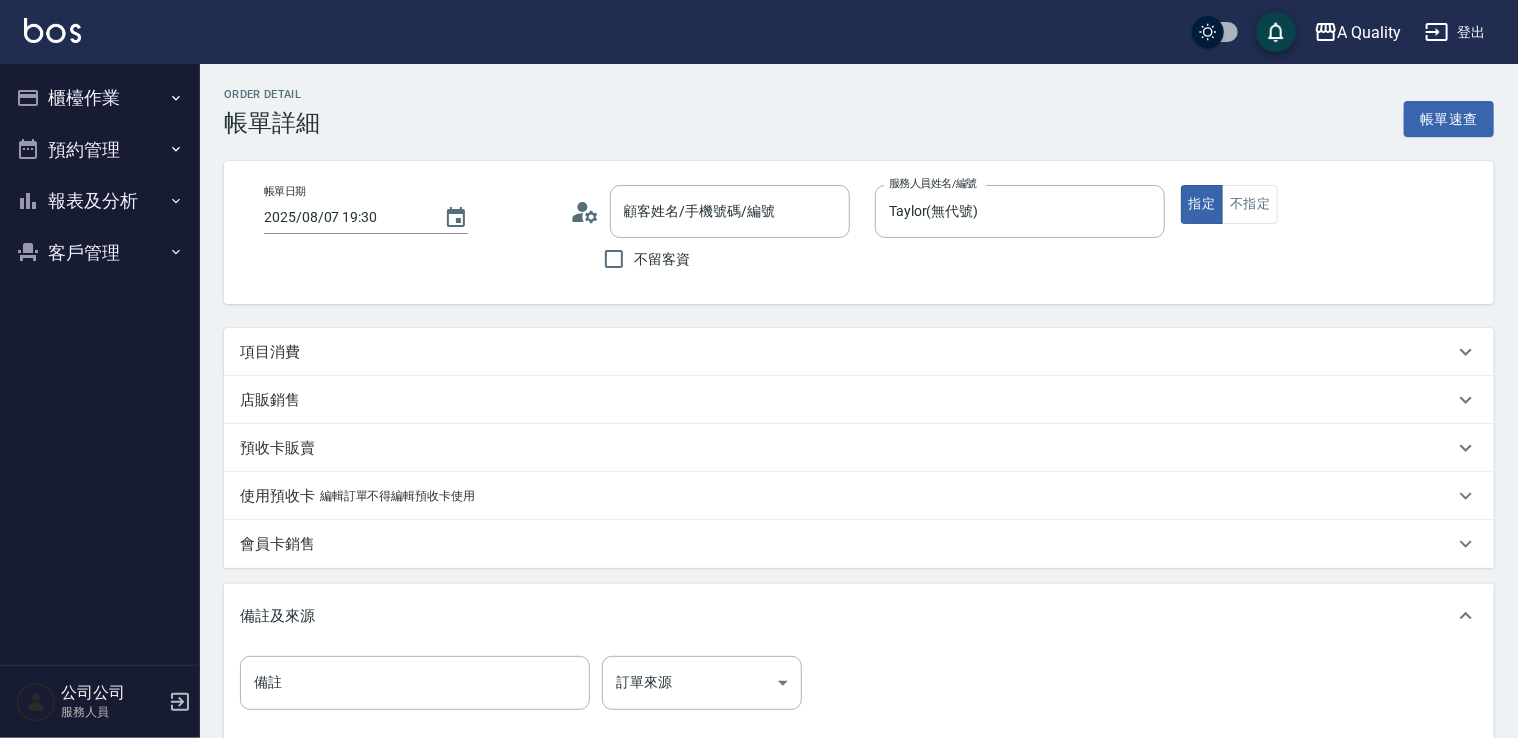 type on "蔡大山/0910008082/000490" 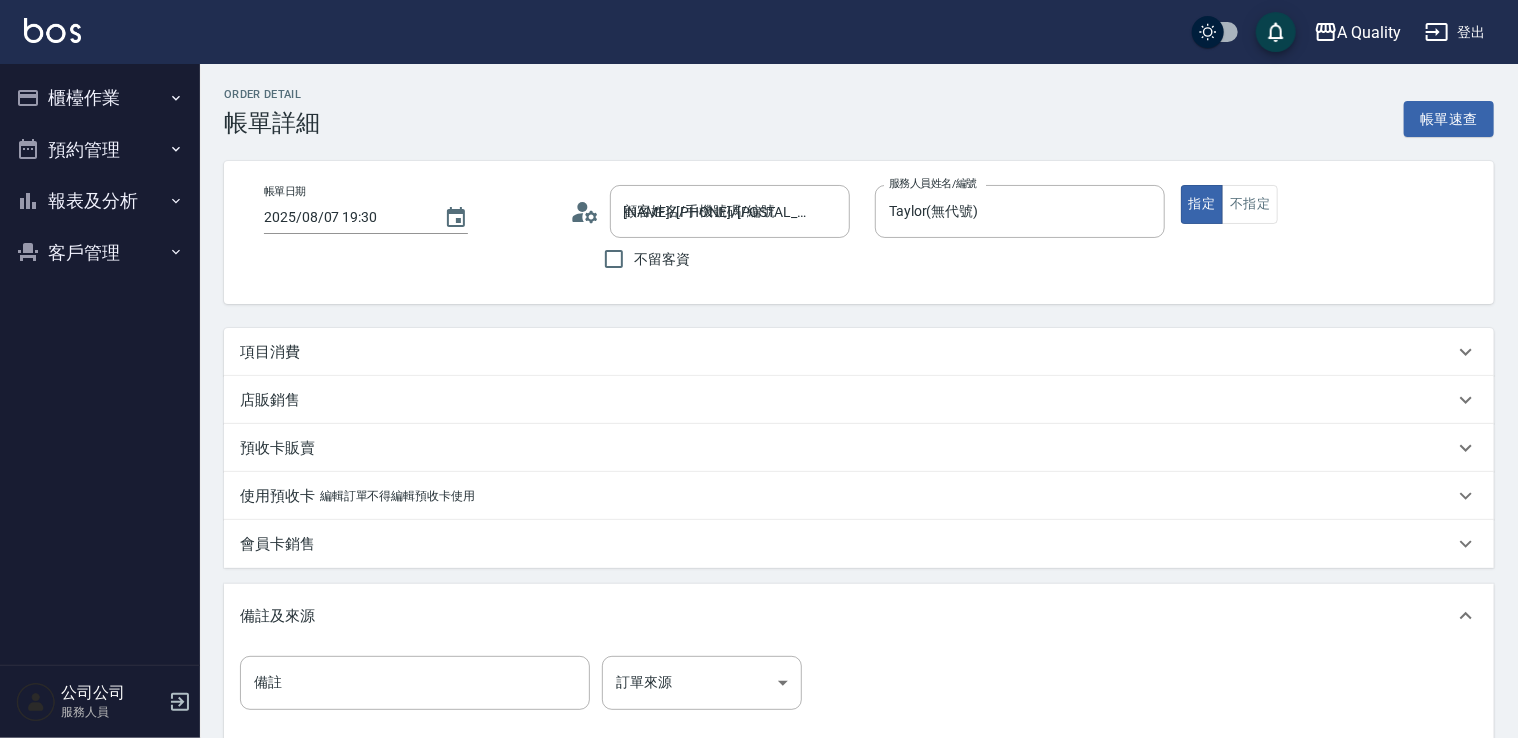 scroll, scrollTop: 0, scrollLeft: 0, axis: both 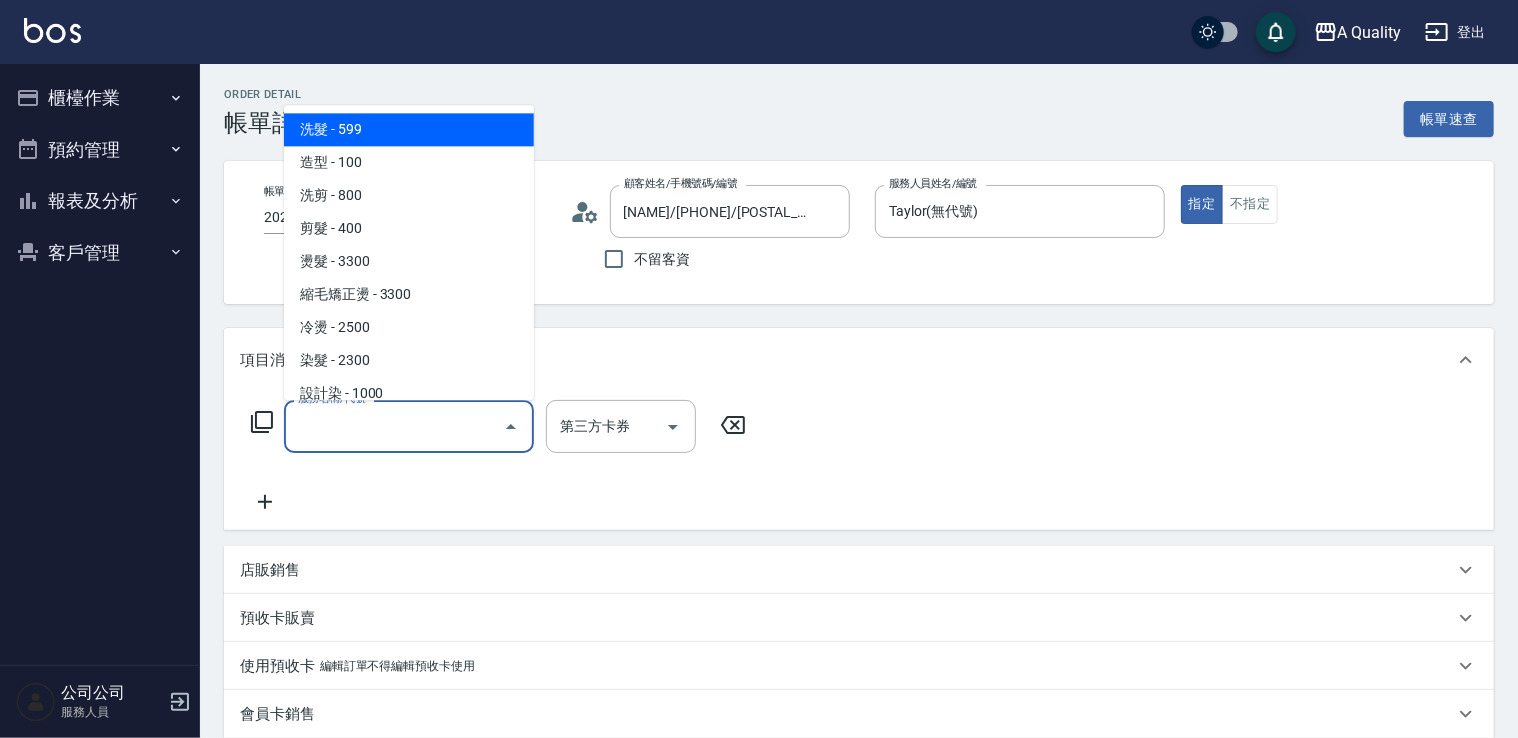 click on "服務名稱/代號" at bounding box center (394, 426) 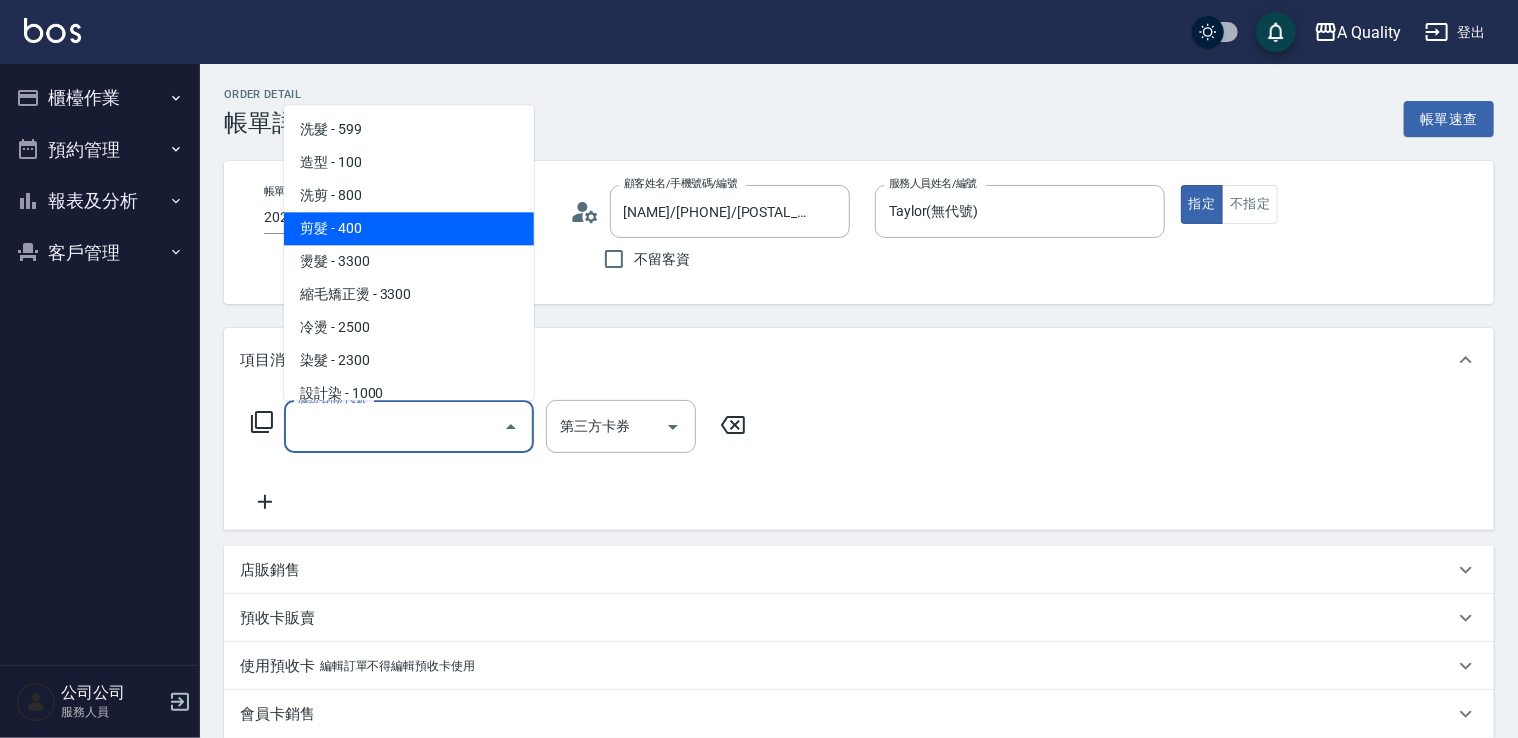 click on "剪髮 - 400" at bounding box center (409, 228) 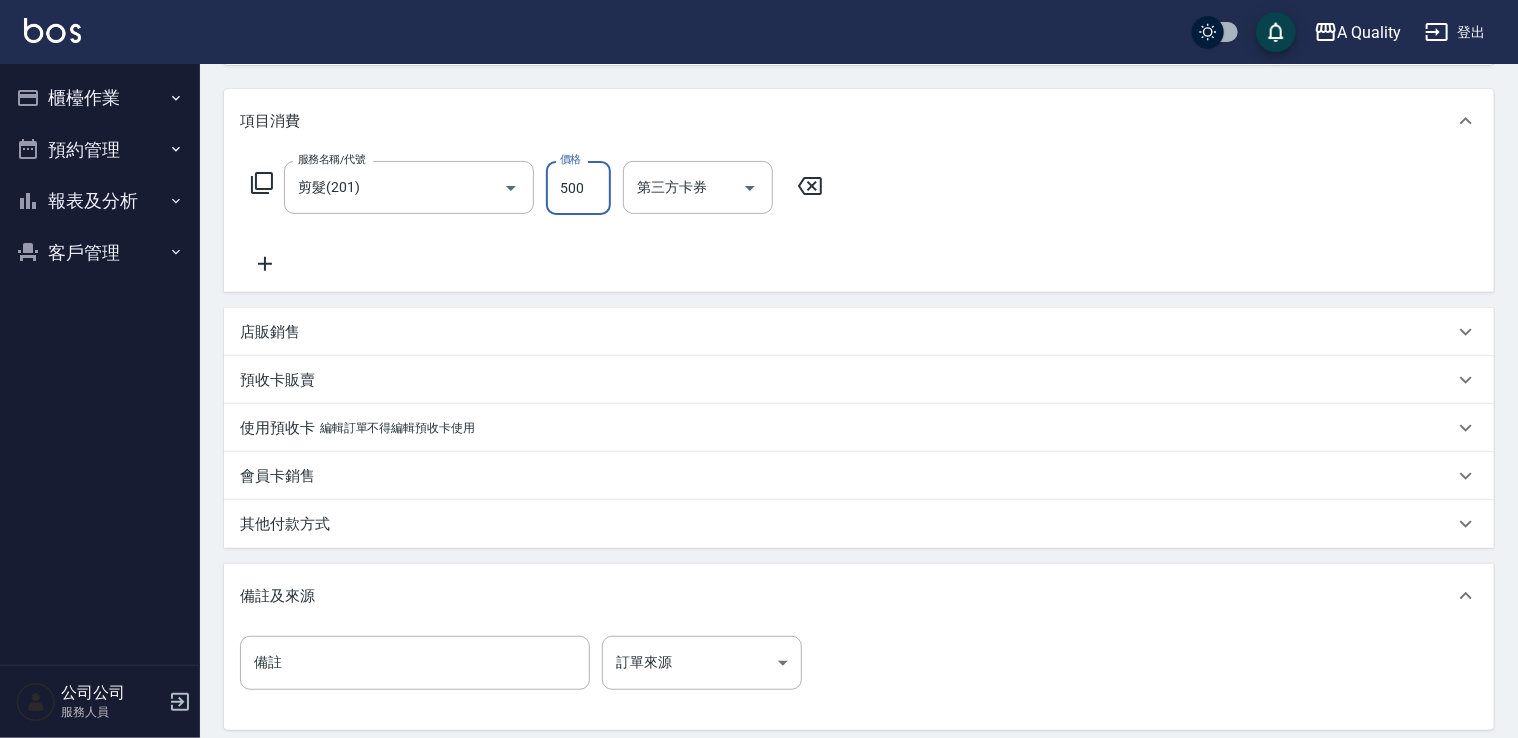scroll, scrollTop: 444, scrollLeft: 0, axis: vertical 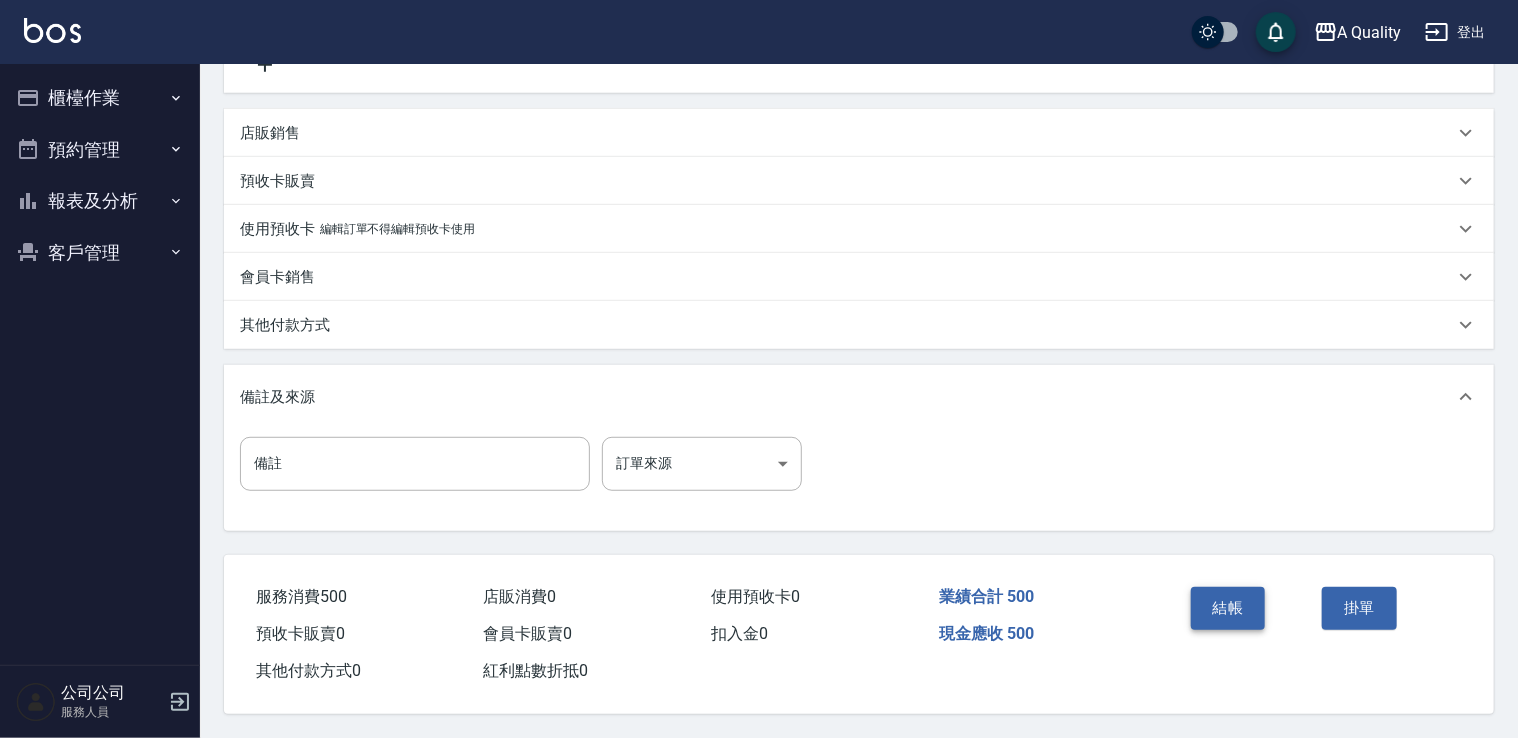 type on "500" 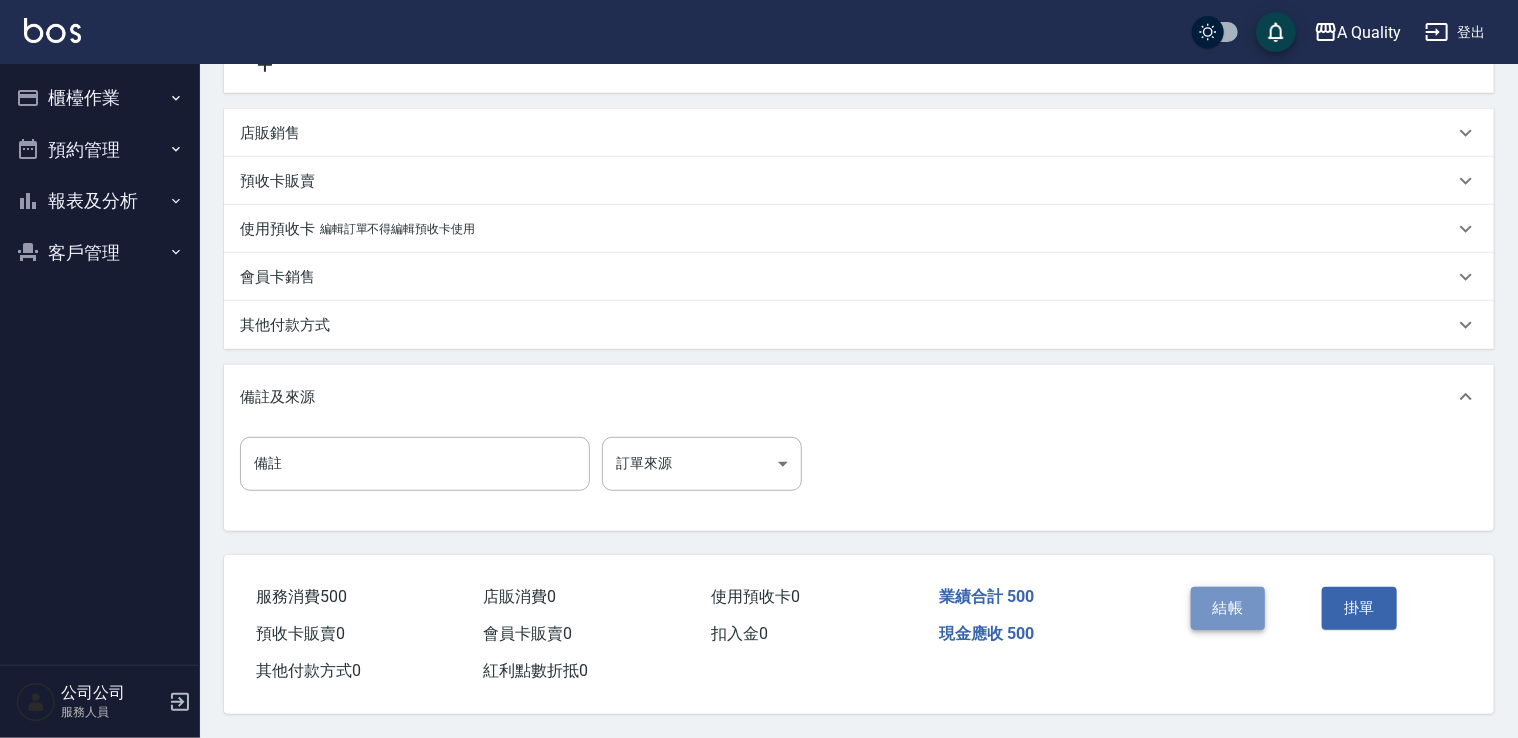 click on "結帳" at bounding box center [1228, 608] 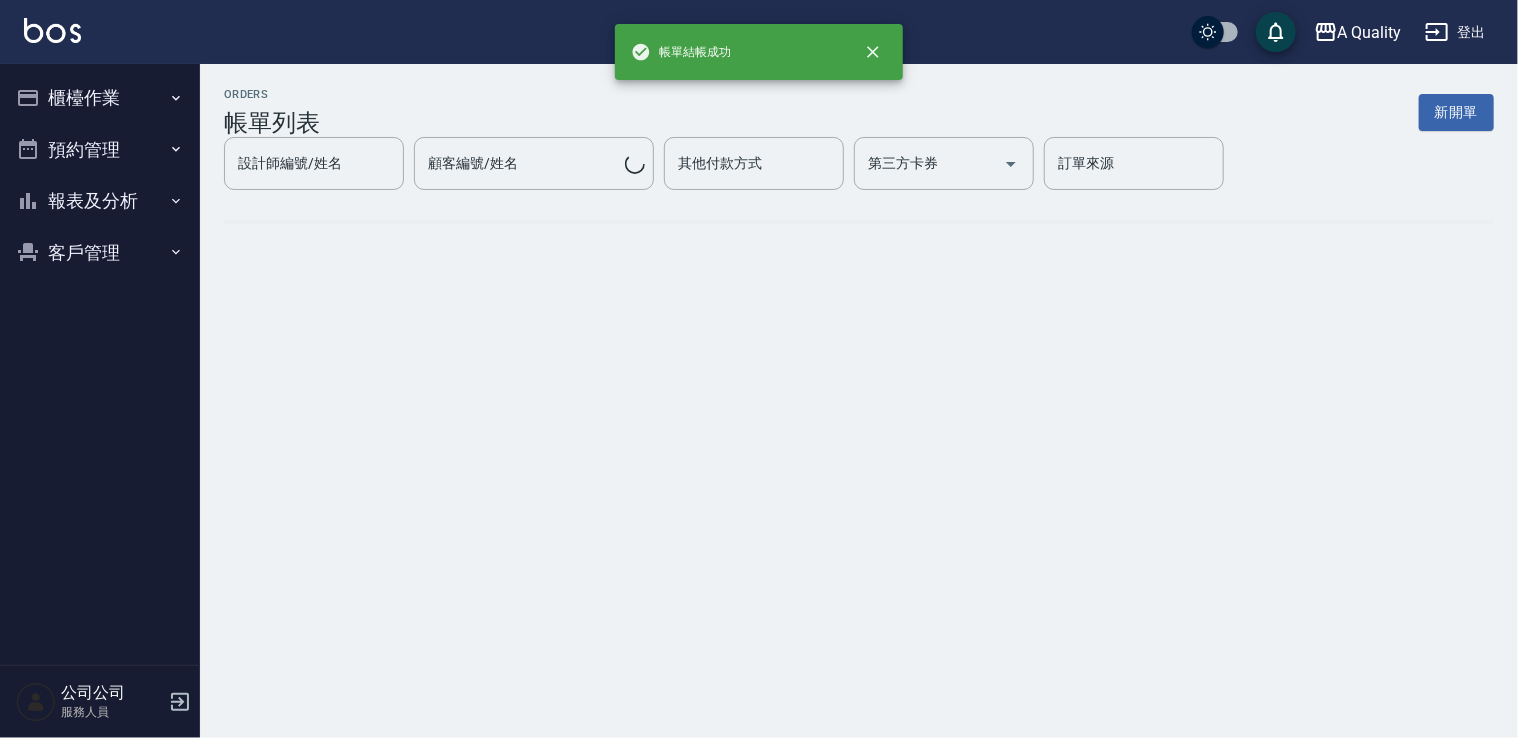 scroll, scrollTop: 0, scrollLeft: 0, axis: both 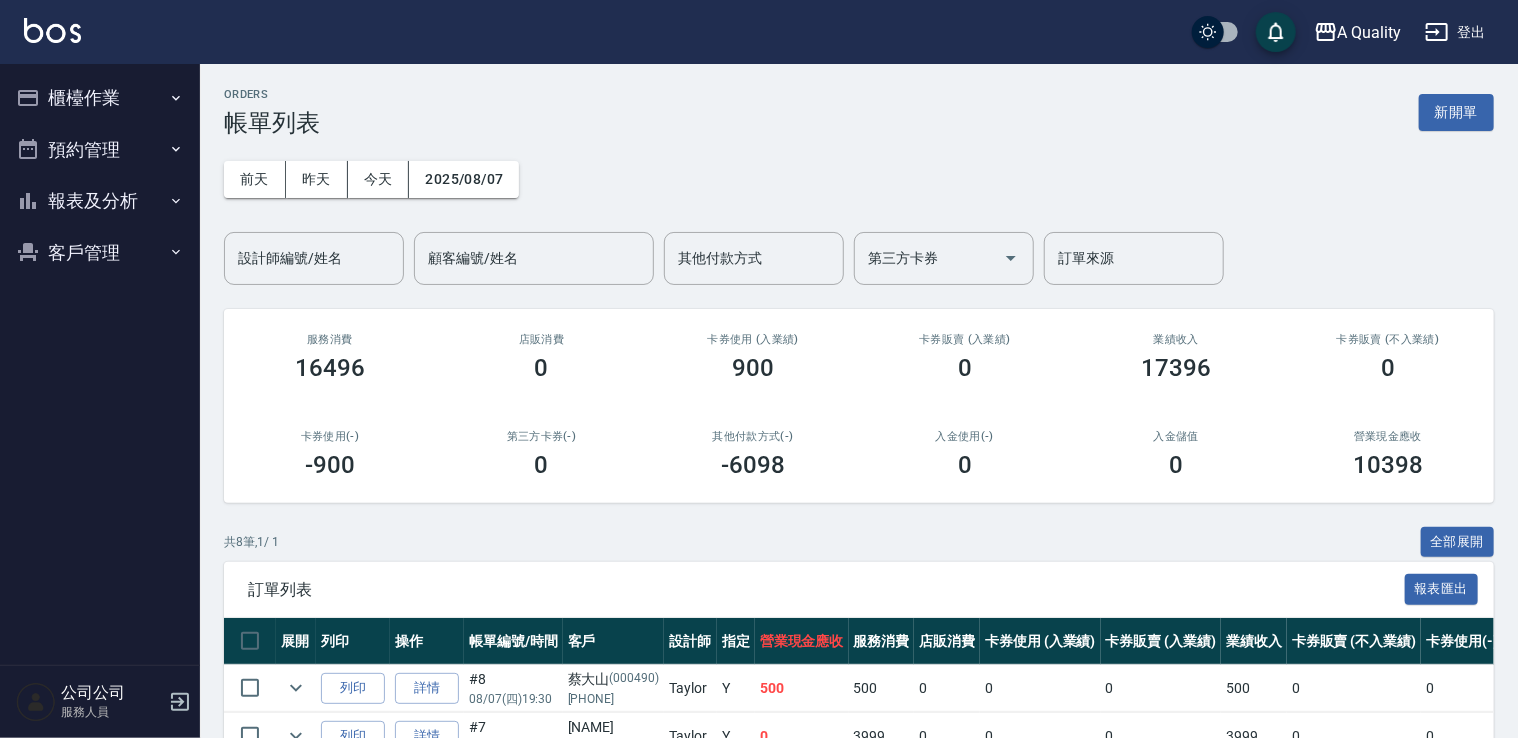 drag, startPoint x: 103, startPoint y: 199, endPoint x: 180, endPoint y: 338, distance: 158.90248 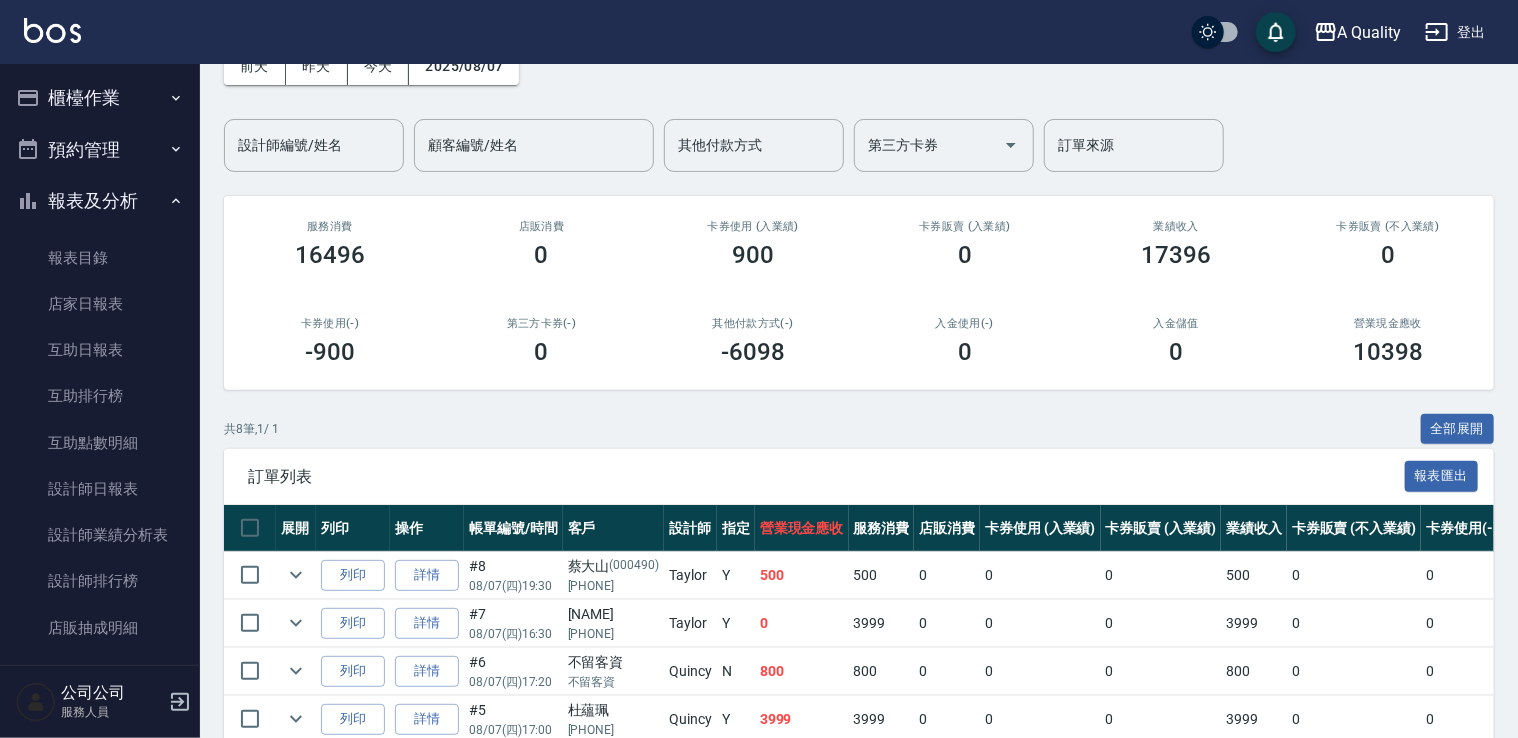 scroll, scrollTop: 200, scrollLeft: 0, axis: vertical 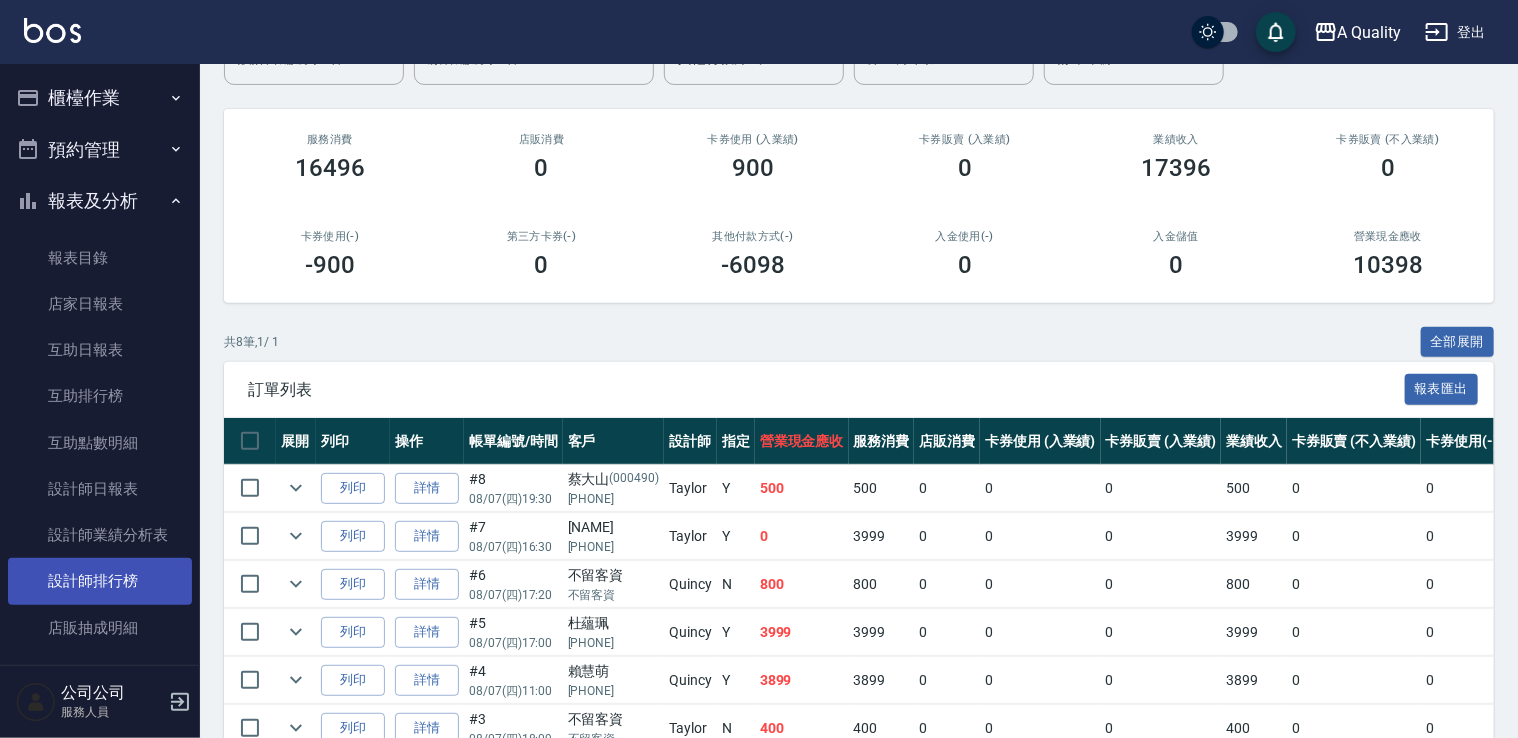 click on "設計師排行榜" at bounding box center (100, 581) 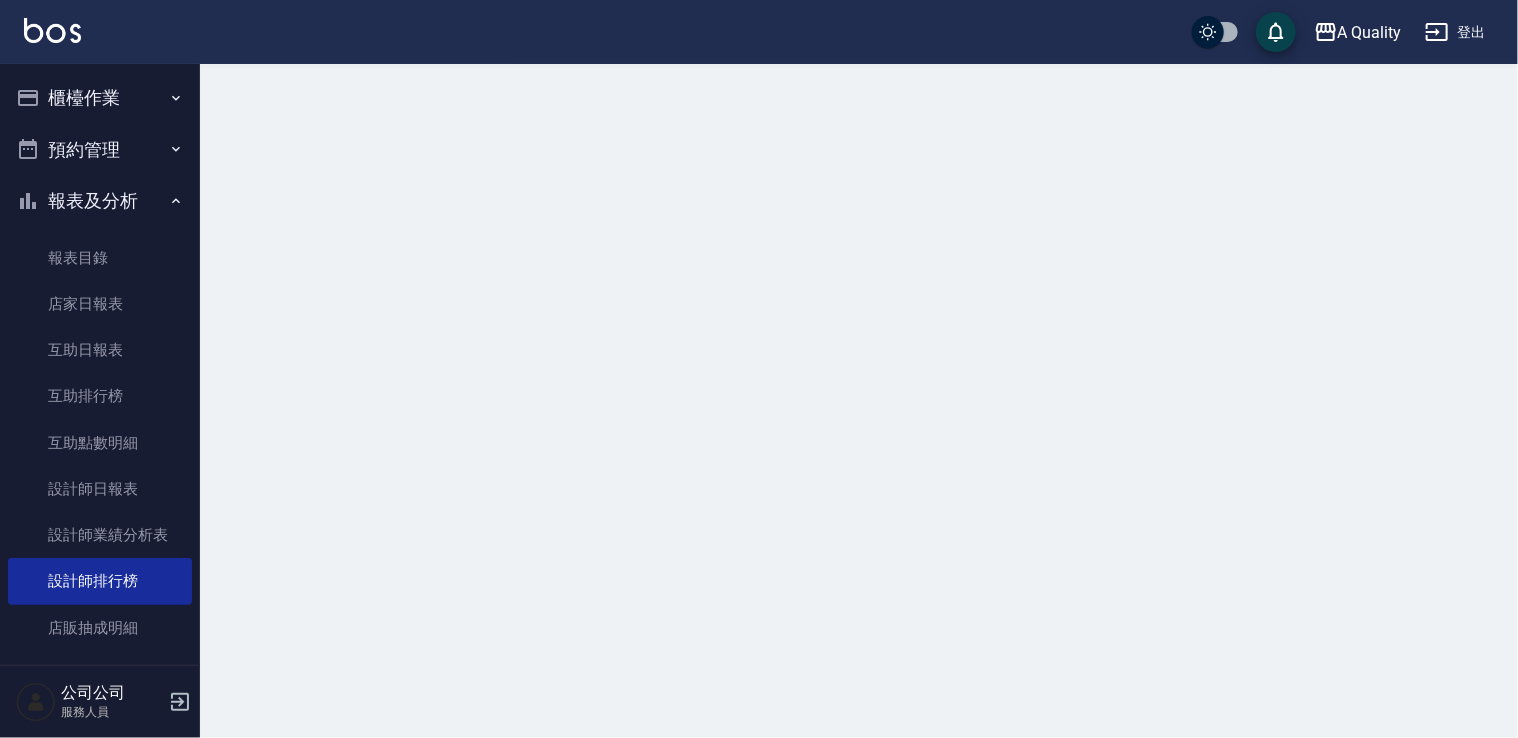 scroll, scrollTop: 0, scrollLeft: 0, axis: both 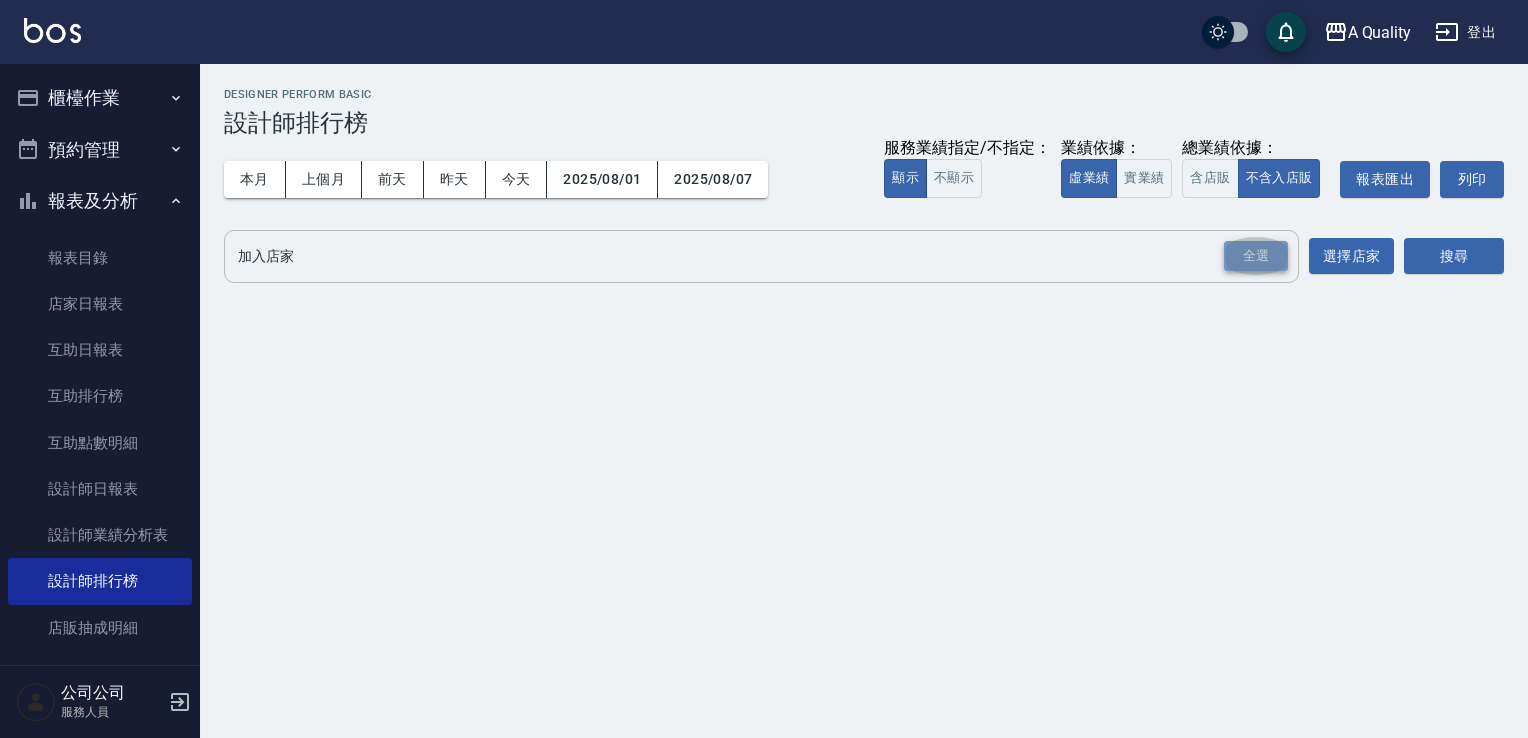 drag, startPoint x: 1262, startPoint y: 256, endPoint x: 1416, endPoint y: 281, distance: 156.01602 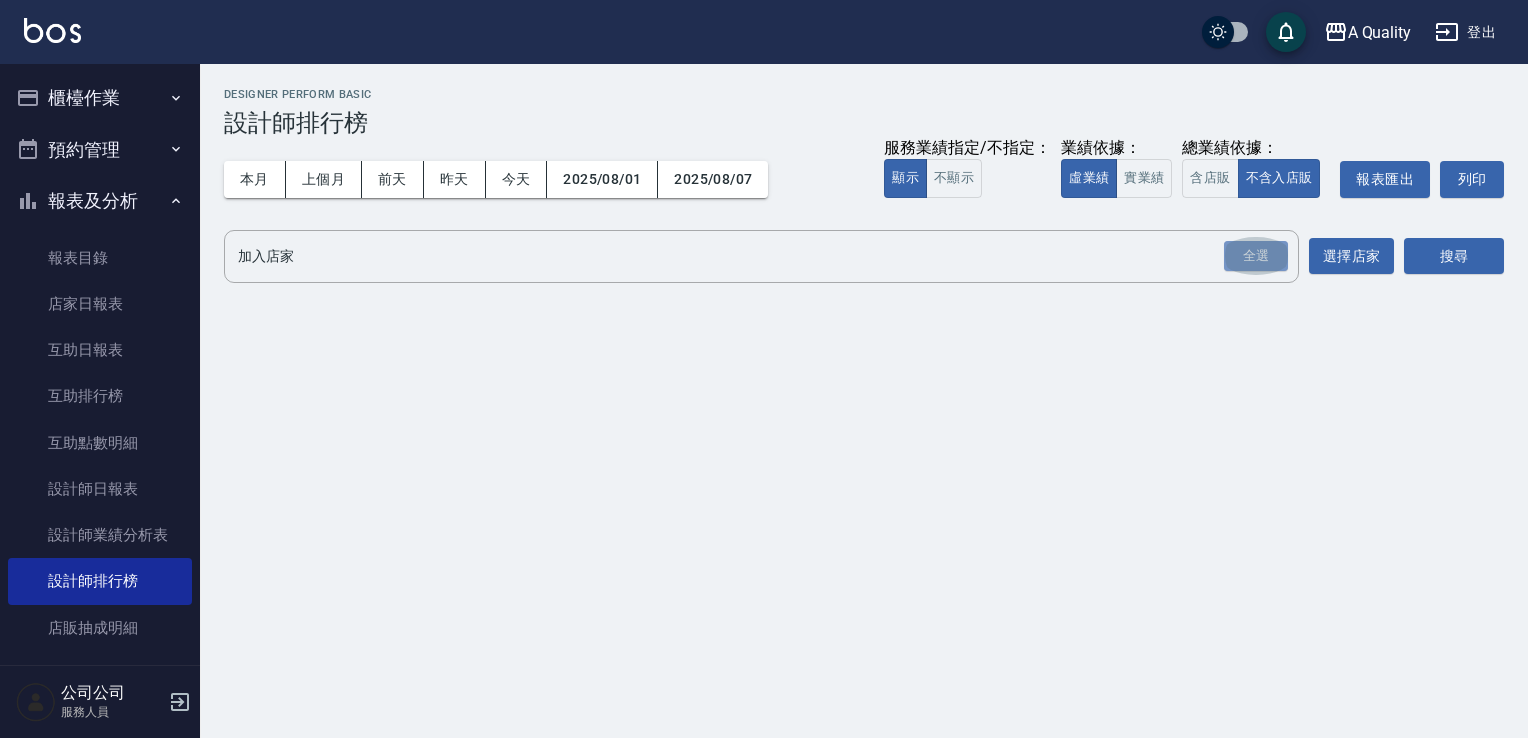 click on "全選" at bounding box center [1256, 256] 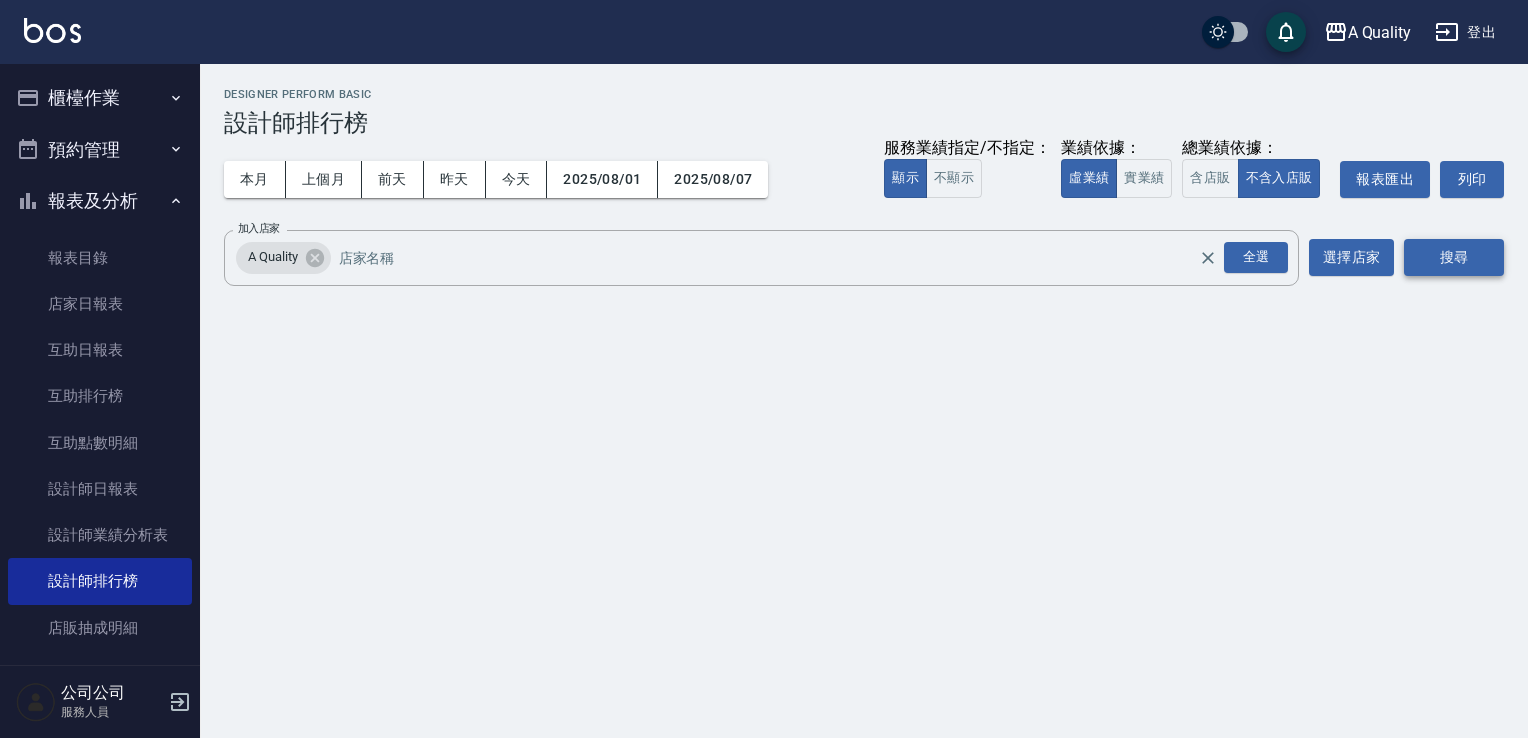 click on "搜尋" at bounding box center [1454, 257] 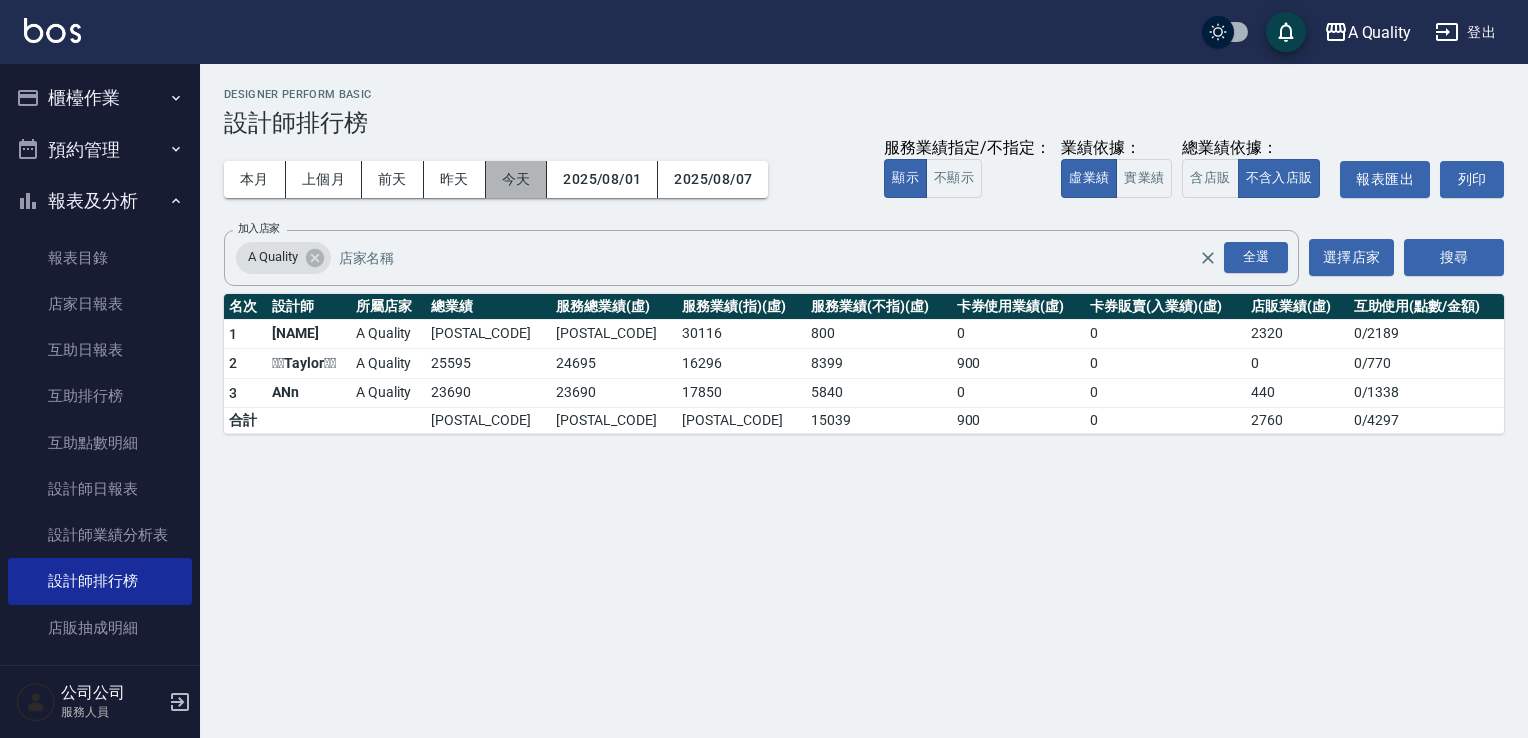 click on "今天" at bounding box center [517, 179] 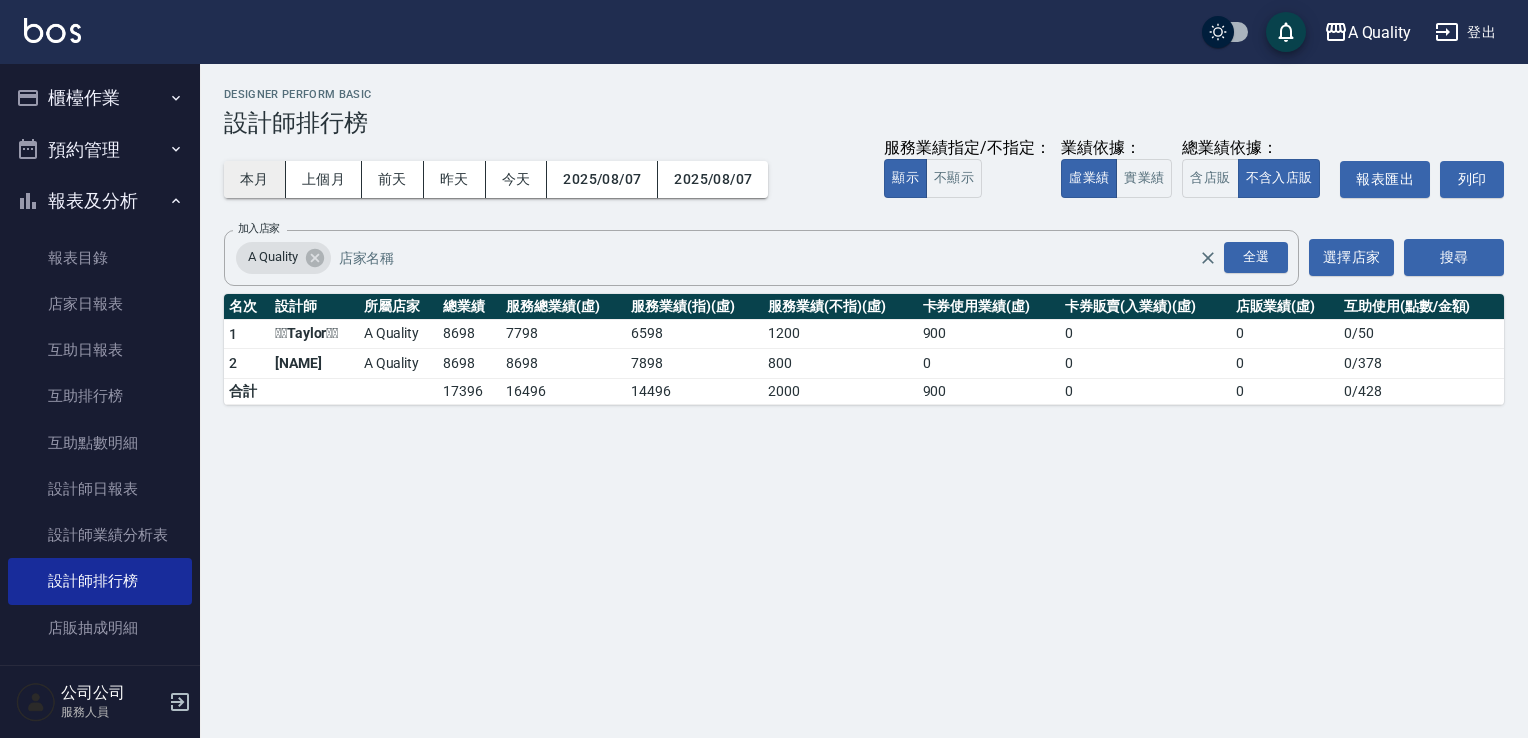 click on "本月" at bounding box center [255, 179] 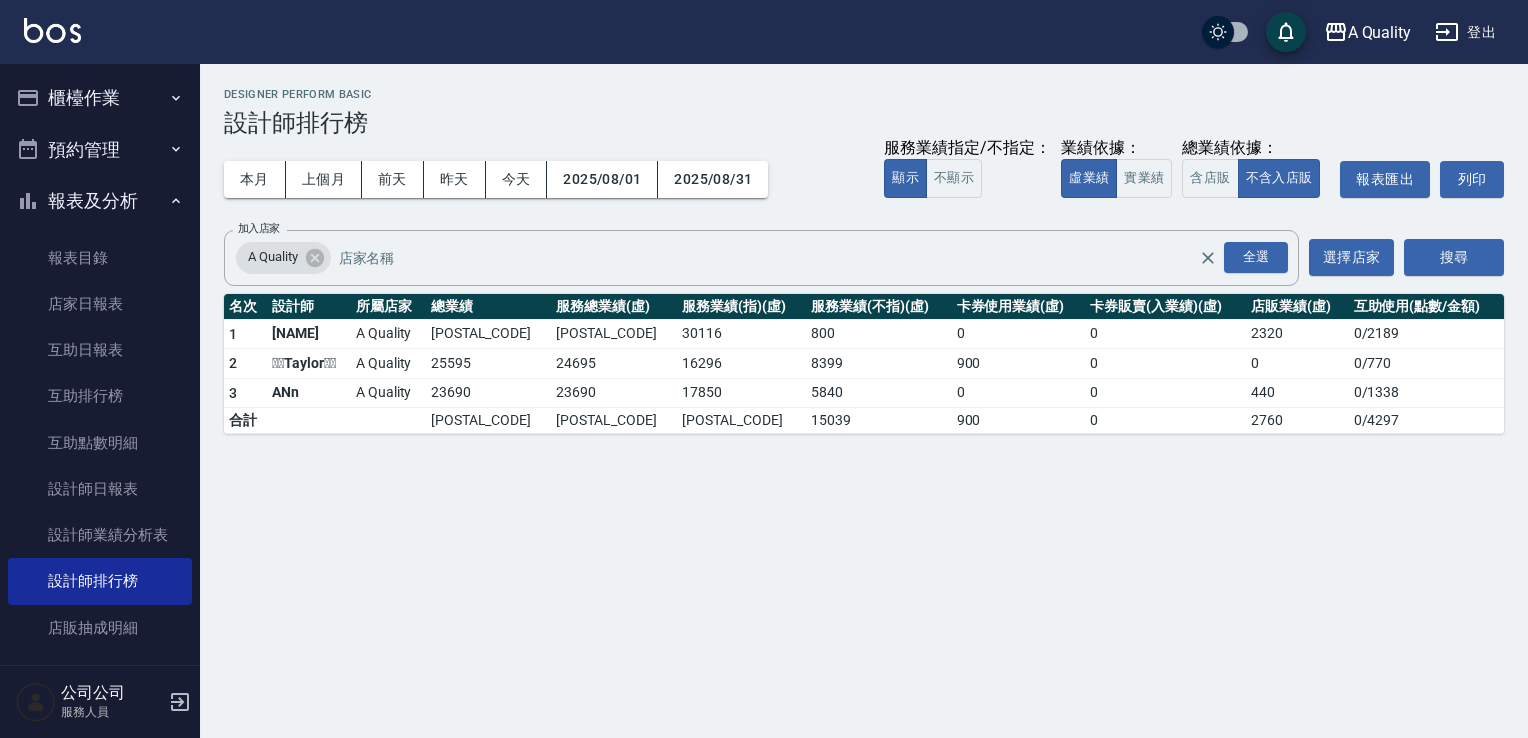 click on "櫃檯作業" at bounding box center [100, 98] 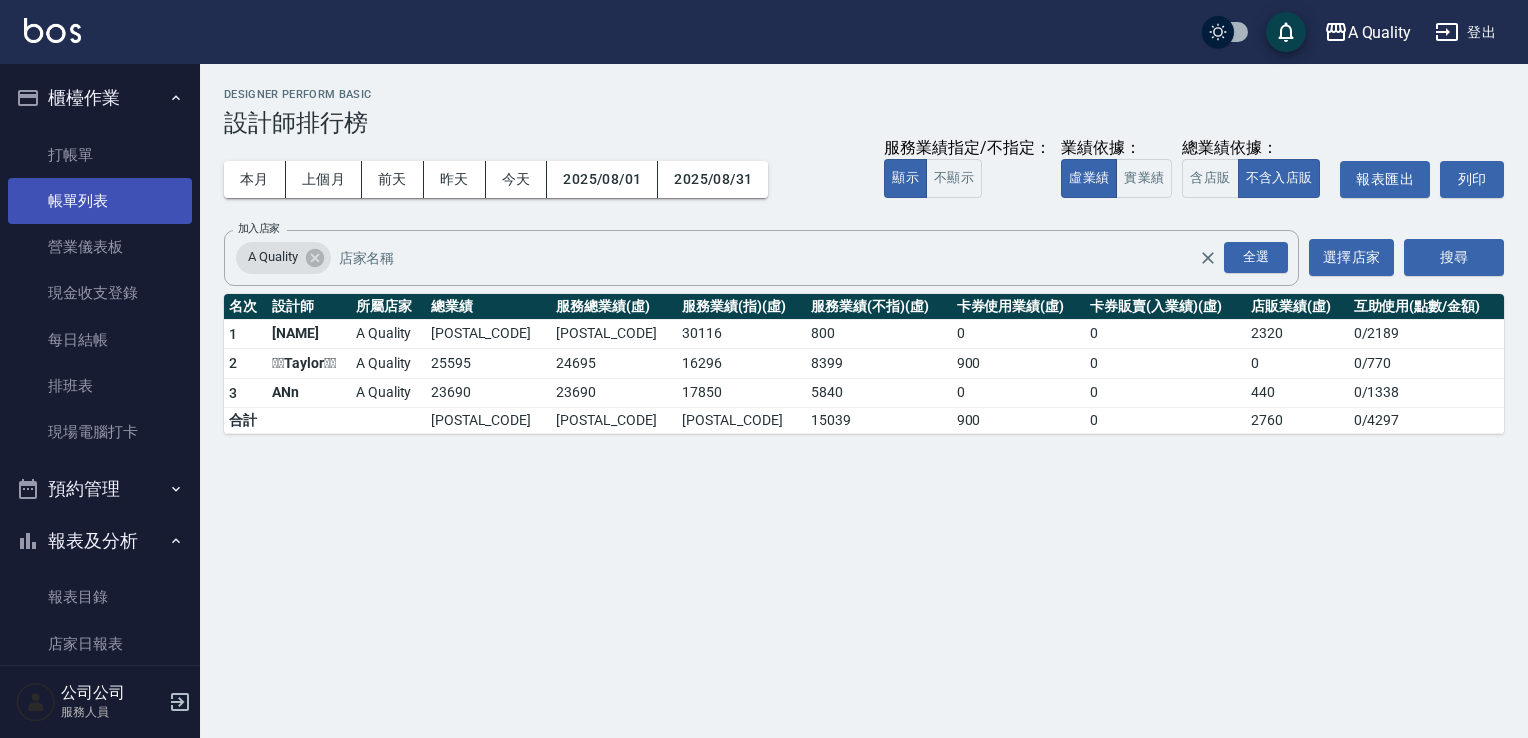 click on "帳單列表" at bounding box center (100, 201) 